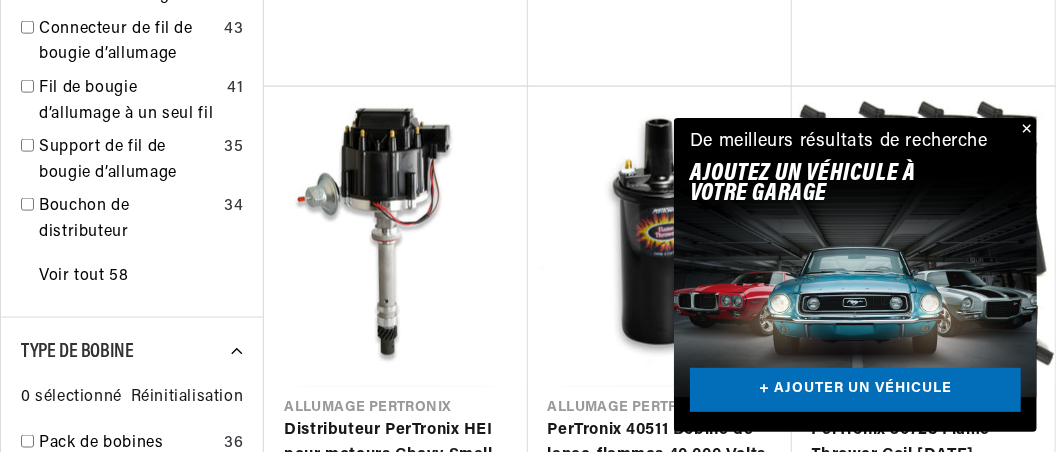 scroll, scrollTop: 1100, scrollLeft: 0, axis: vertical 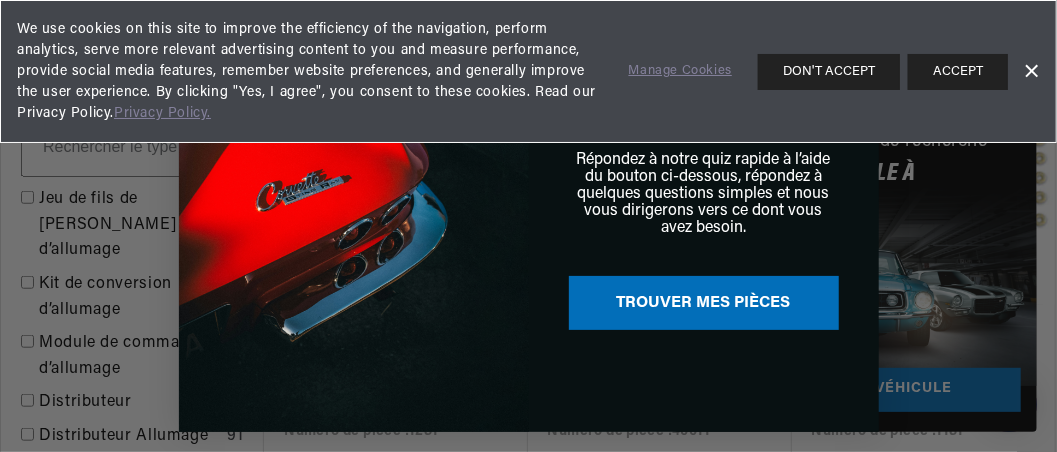 click on "Fermer la boîte de dialogue TROUVEZ LES BONNES PIÈCES Répondez à notre quiz rapide à l’aide du bouton ci-dessous, répondez à quelques questions simples et nous vous dirigerons vers ce dont vous avez besoin.  TROUVER MES PIÈCES Submit" at bounding box center (528, 226) 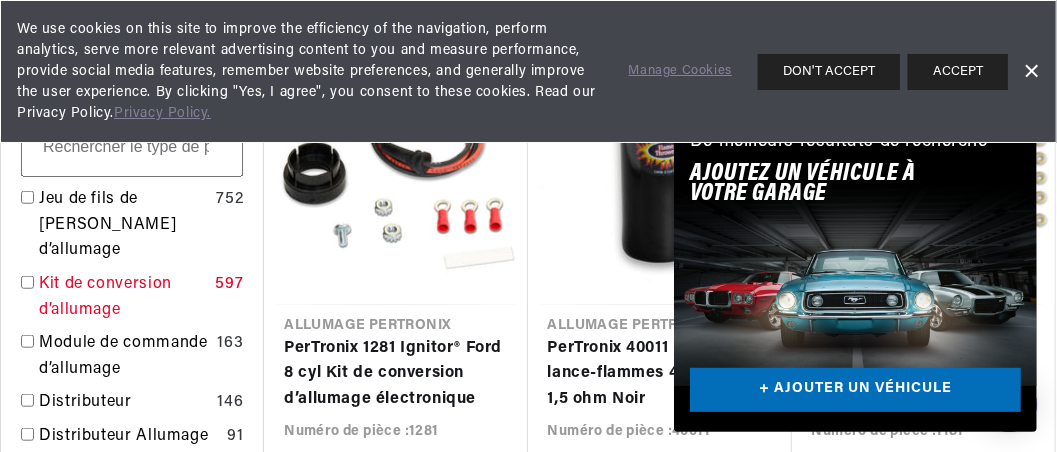 scroll, scrollTop: 0, scrollLeft: 1754, axis: horizontal 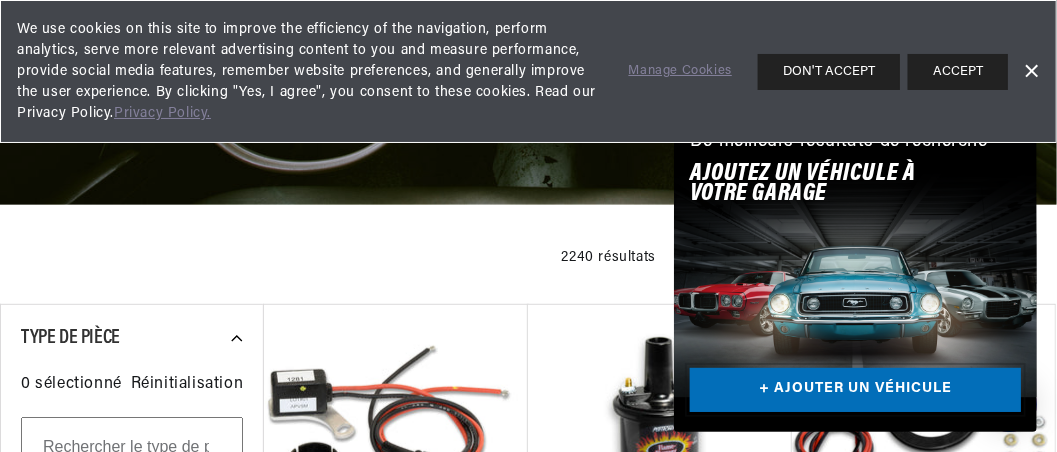 click on "+ AJOUTER UN VÉHICULE" at bounding box center (855, 390) 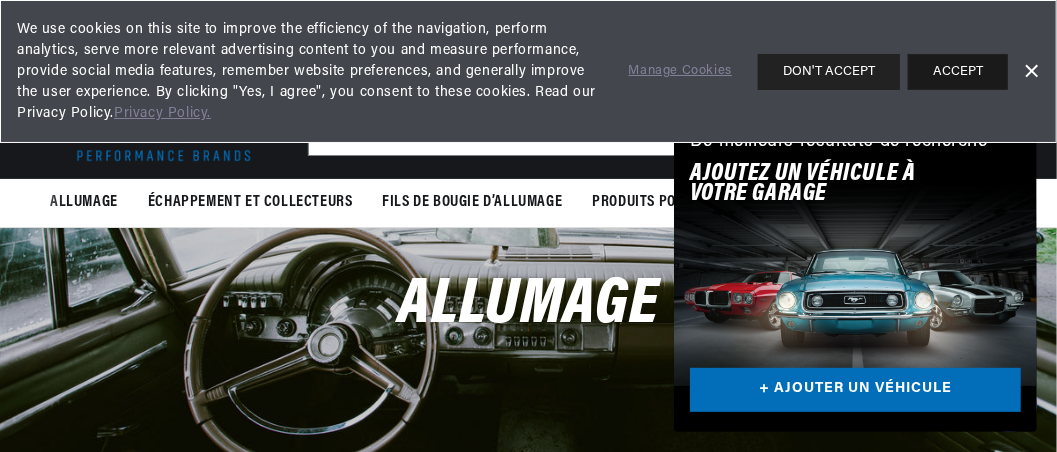 click on "ACCEPT" at bounding box center (958, 72) 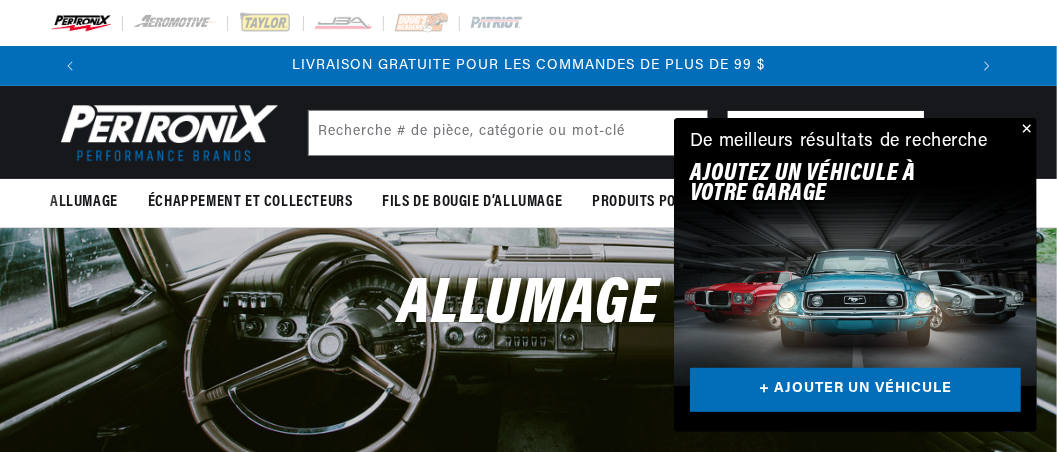 click at bounding box center (1025, 130) 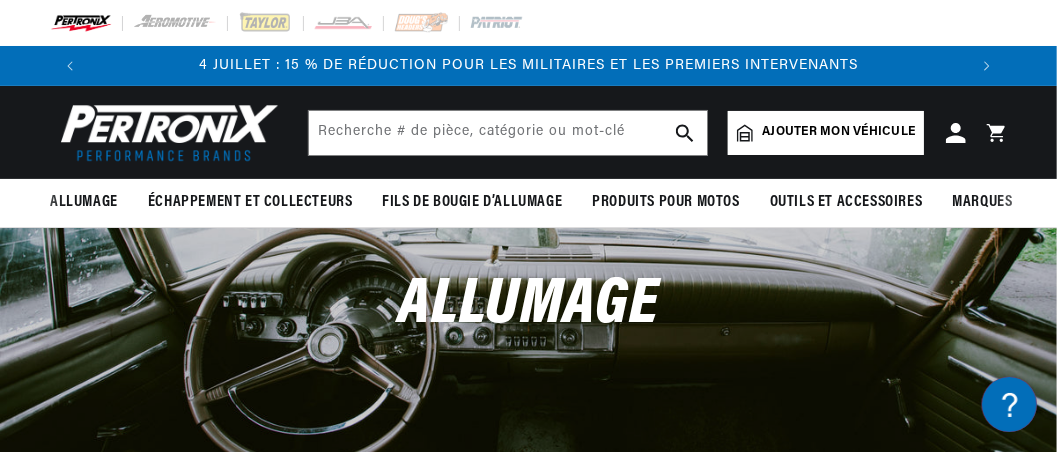 click on "Ajouter mon véhicule" at bounding box center (839, 132) 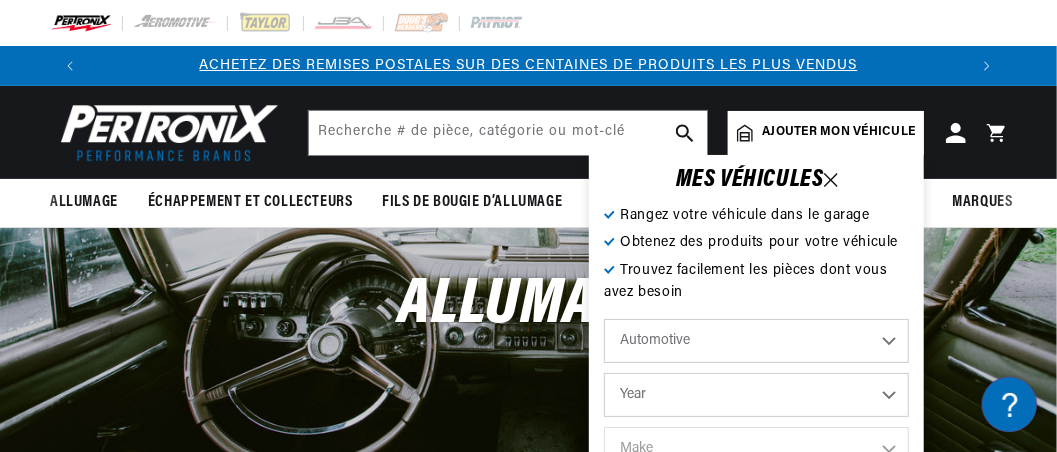 click on "Automotive
Agricultural
Industrial
Marine
Motorcycle" at bounding box center (756, 341) 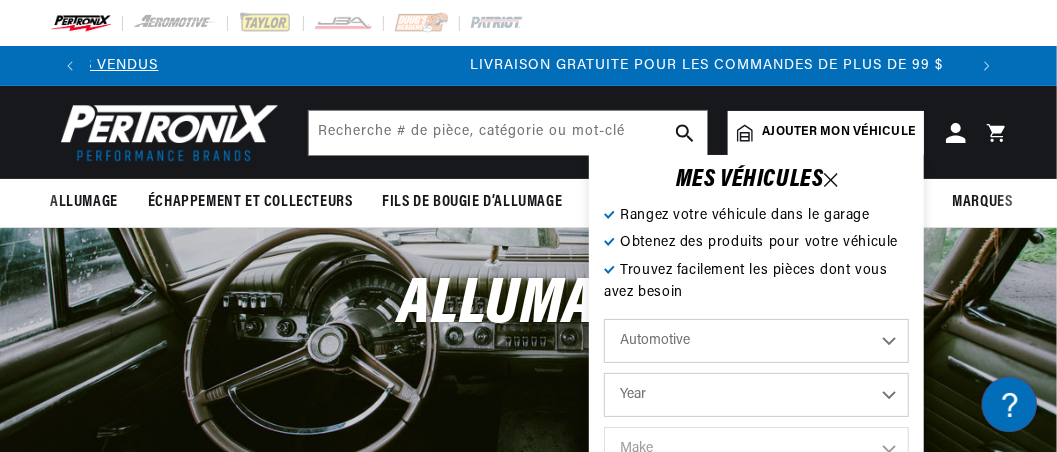 scroll, scrollTop: 0, scrollLeft: 1754, axis: horizontal 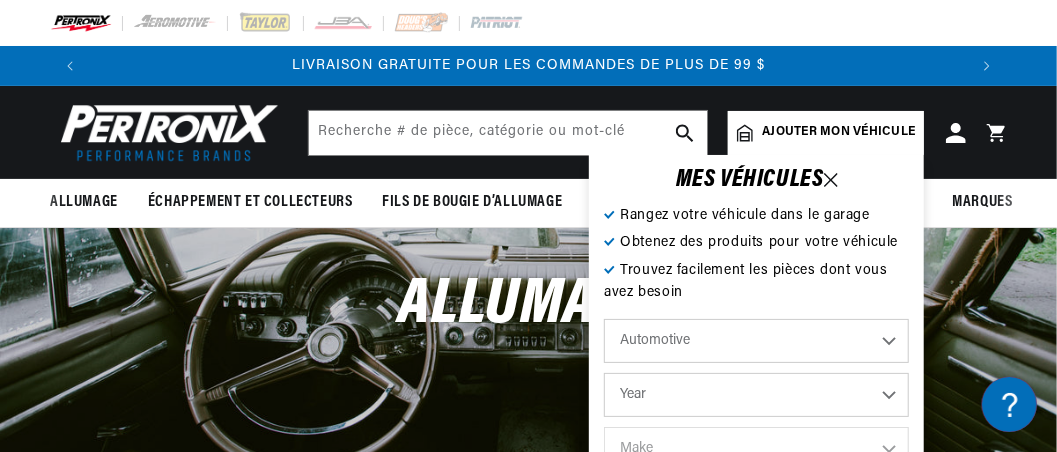 click on "Year
2022
2021
2020
2019
2018
2017
2016
2015
2014
2013
2012
2011
2010
2009
2008
2007
2006
2005
2004
2003
2002
2001
2000
1999
1998
1997
1996
1995
1994
1993
1992
1991
1990
1989
1988
1987
1986 1985" at bounding box center [756, 395] 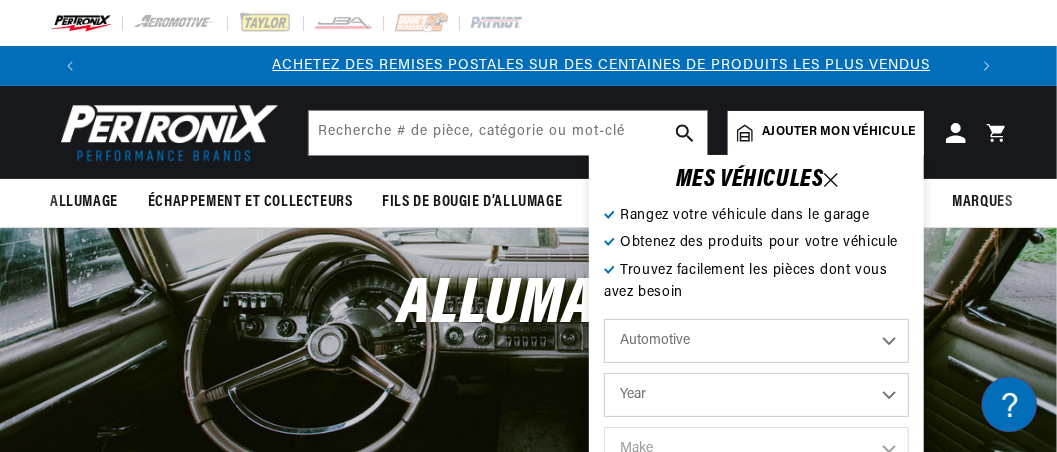 scroll, scrollTop: 0, scrollLeft: 877, axis: horizontal 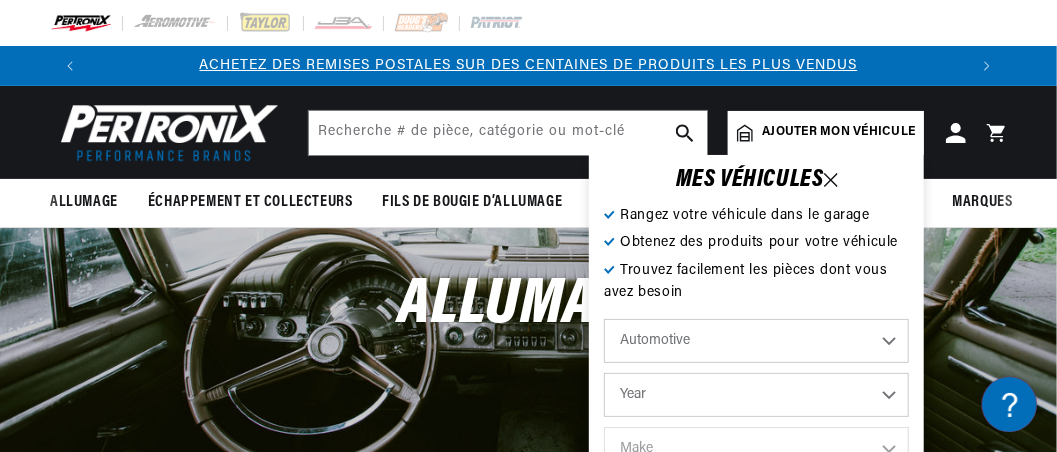 select on "1957" 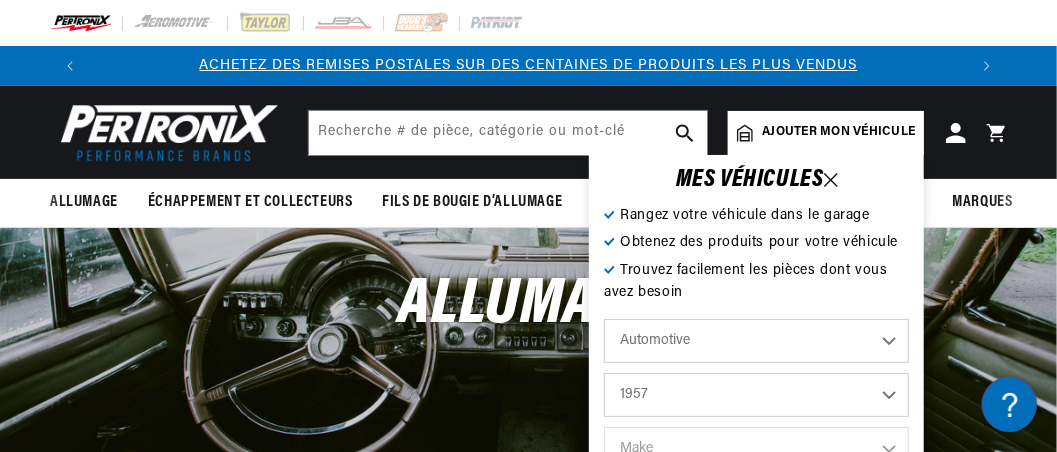 click on "Year
2022
2021
2020
2019
2018
2017
2016
2015
2014
2013
2012
2011
2010
2009
2008
2007
2006
2005
2004
2003
2002
2001
2000
1999
1998
1997
1996
1995
1994
1993
1992
1991
1990
1989
1988
1987
1986 1985" at bounding box center (756, 395) 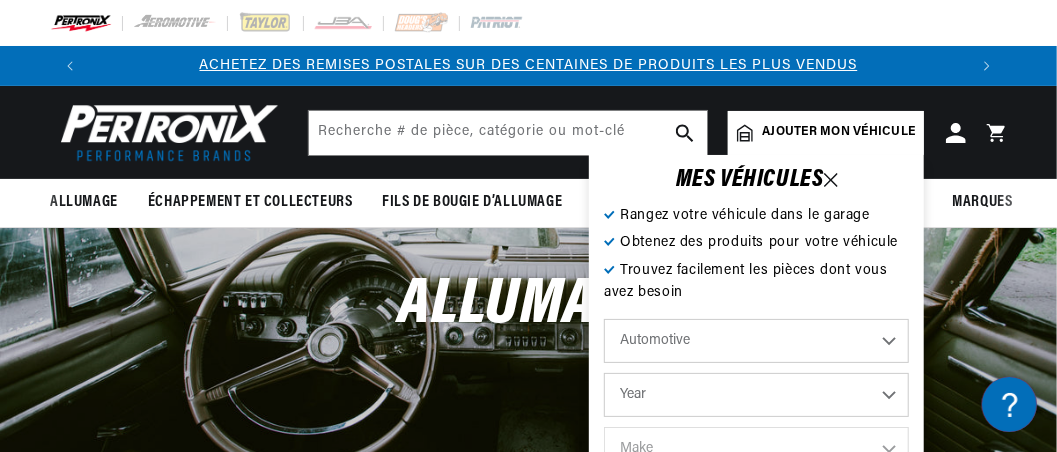 select on "1957" 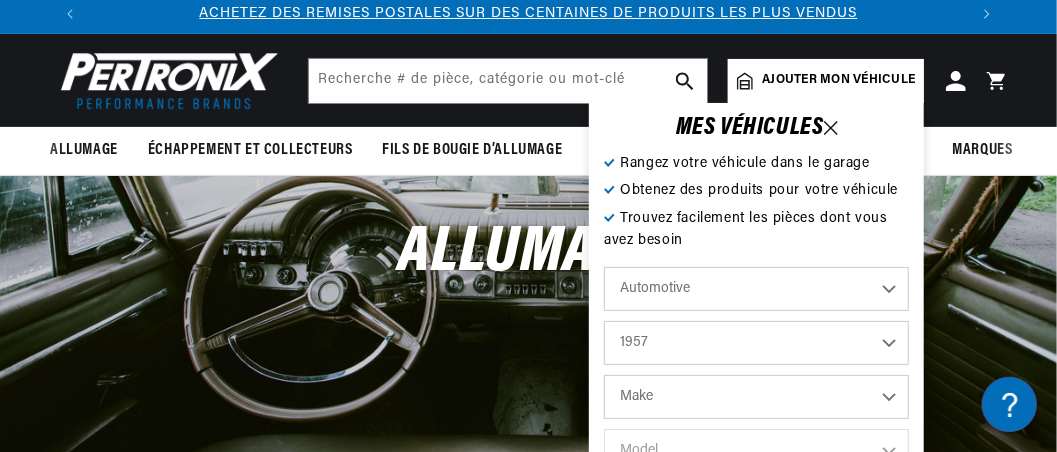 scroll, scrollTop: 200, scrollLeft: 0, axis: vertical 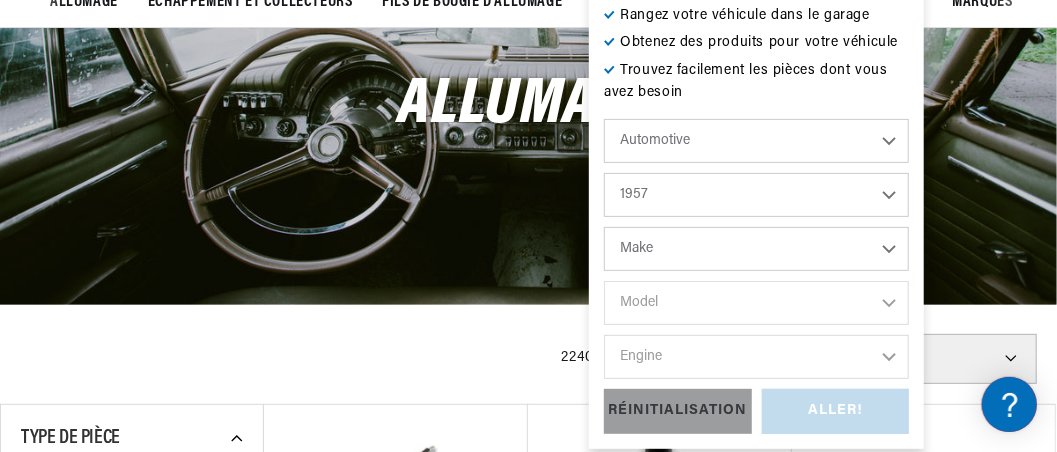 click on "Make
Alfa Romeo
Aston Martin
Austin Healey
Buick
Cadillac
Chevrolet
Chrysler
Dodge
Fiat
Ford
GMC
Jaguar
Jeep
Lancia
Maserati
Mercedes-Benz
Mercury
MG
Morgan
Morris
Oldsmobile
Plymouth
Pontiac
Porsche
Rolls-Royce
Simca
Studebaker
Triumph
Volkswagen" at bounding box center (756, 249) 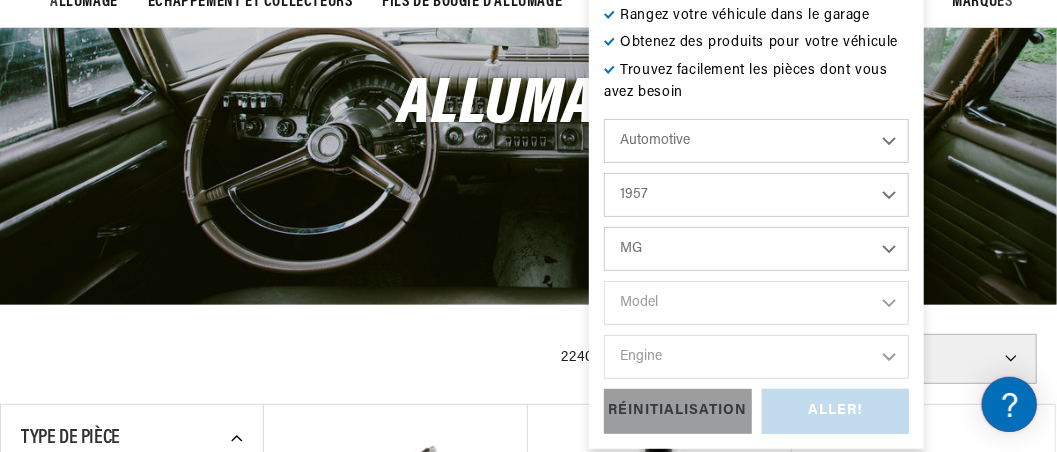 click on "Make
Alfa Romeo
Aston Martin
Austin Healey
Buick
Cadillac
Chevrolet
Chrysler
Dodge
Fiat
Ford
GMC
Jaguar
Jeep
Lancia
Maserati
Mercedes-Benz
Mercury
MG
Morgan
Morris
Oldsmobile
Plymouth
Pontiac
Porsche
Rolls-Royce
Simca
Studebaker
Triumph
Volkswagen" at bounding box center [756, 249] 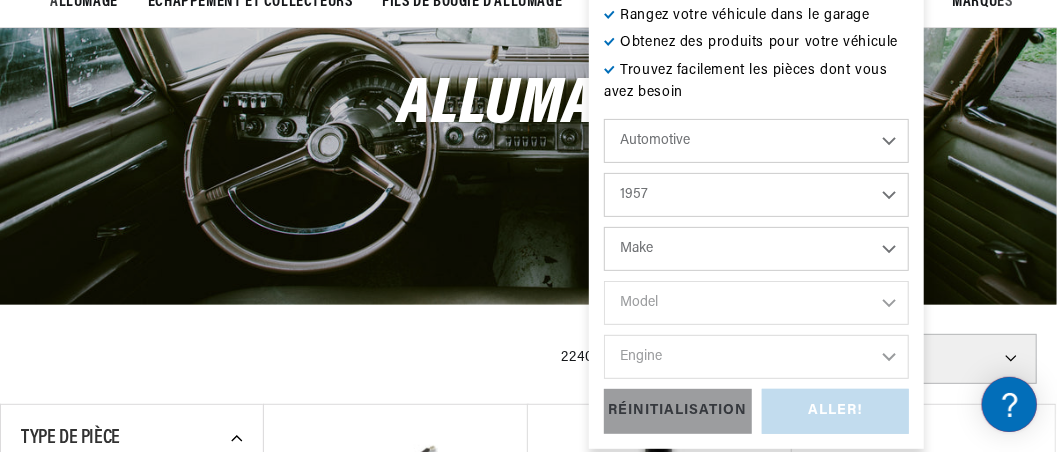 select on "MG" 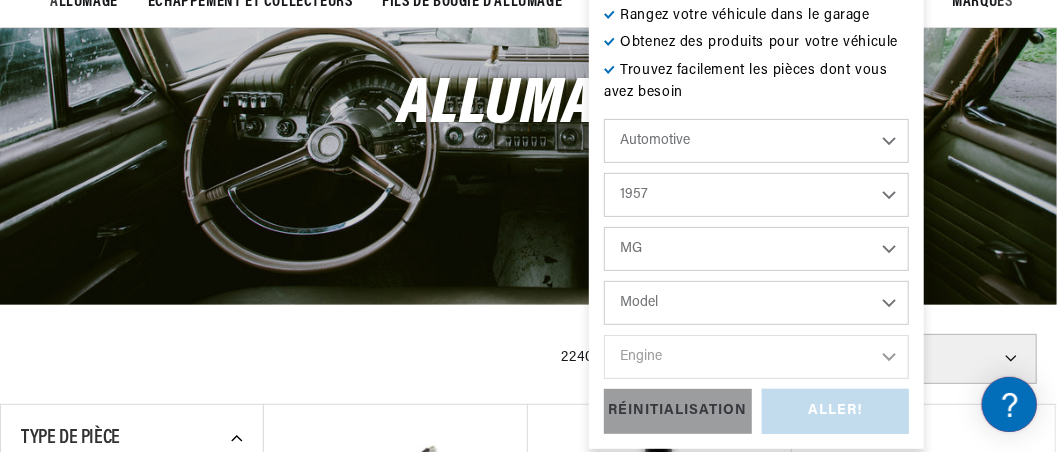 scroll, scrollTop: 0, scrollLeft: 0, axis: both 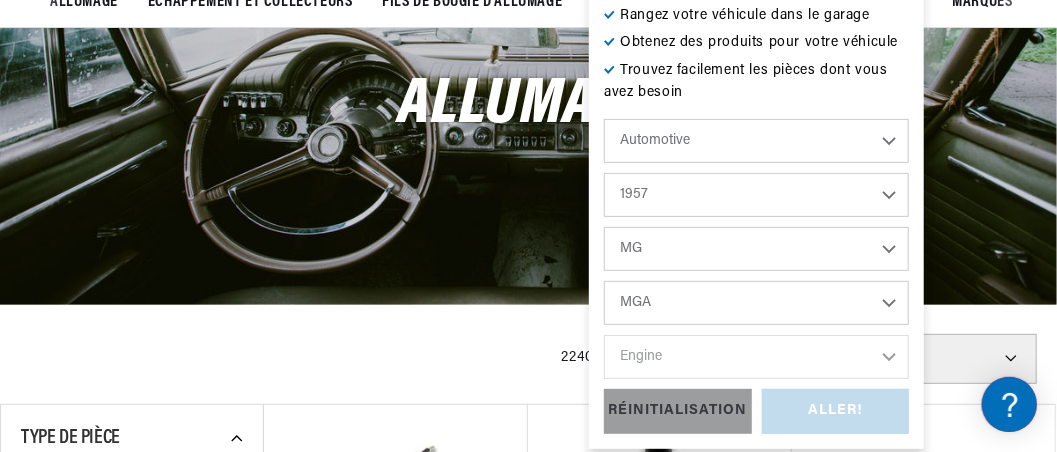 click on "Model
MGA
ZB" at bounding box center (756, 303) 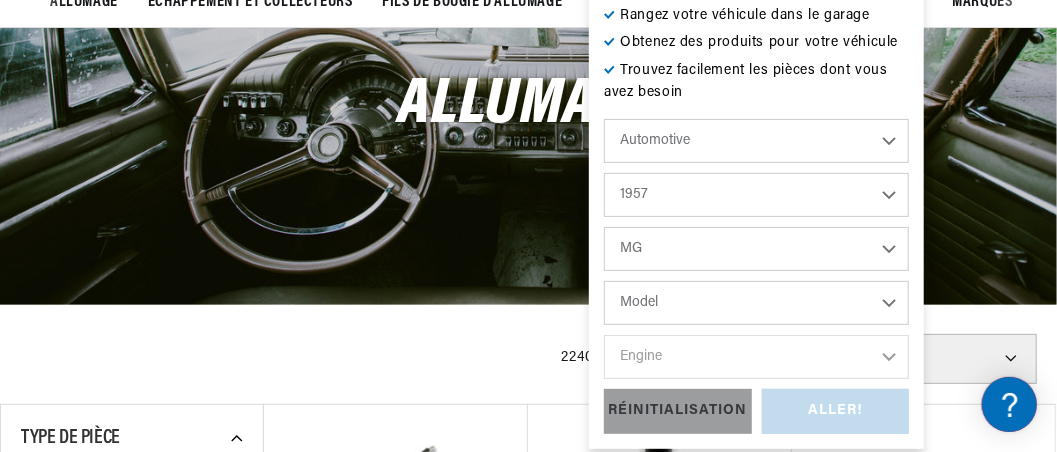 select on "MGA" 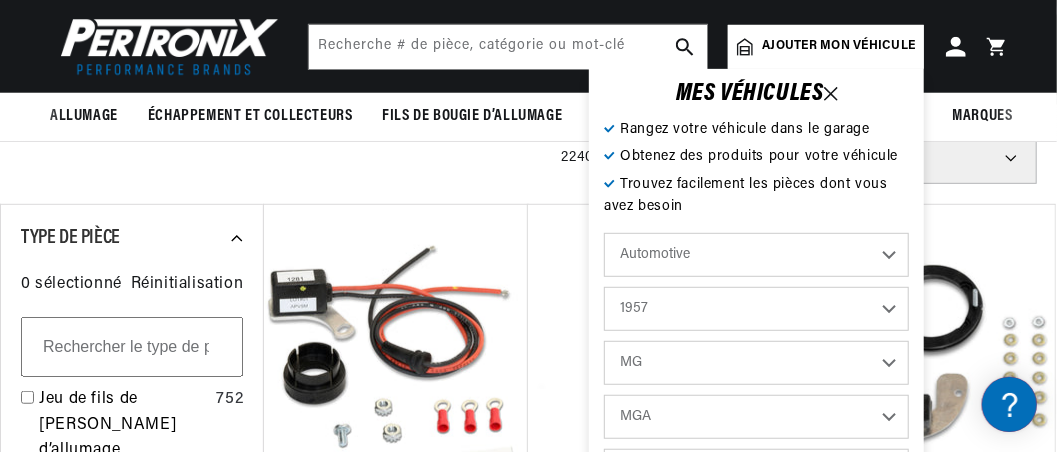 scroll, scrollTop: 300, scrollLeft: 0, axis: vertical 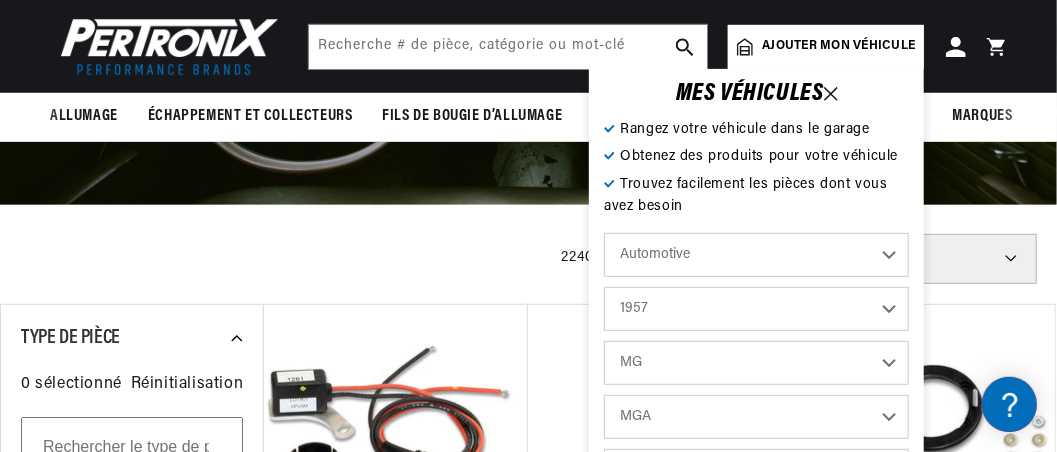 click on "MGA
ZB" at bounding box center [756, 417] 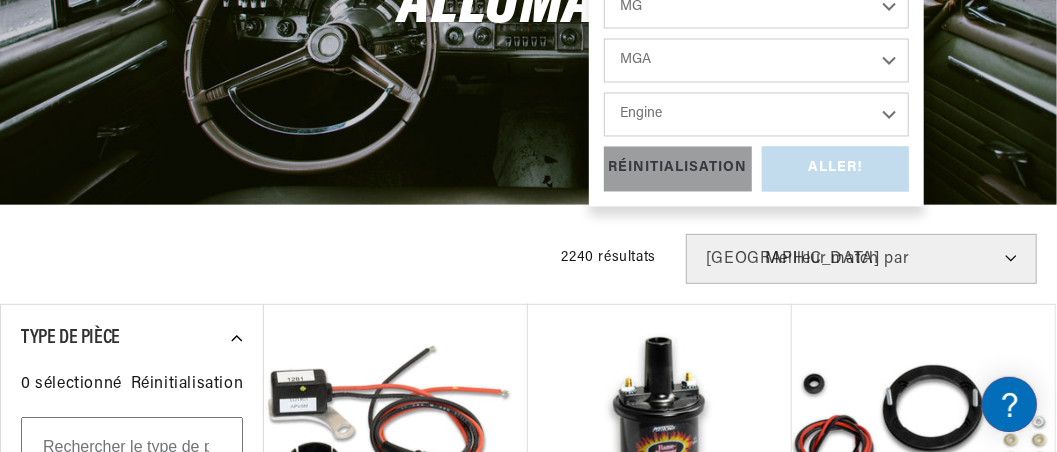 scroll, scrollTop: 400, scrollLeft: 0, axis: vertical 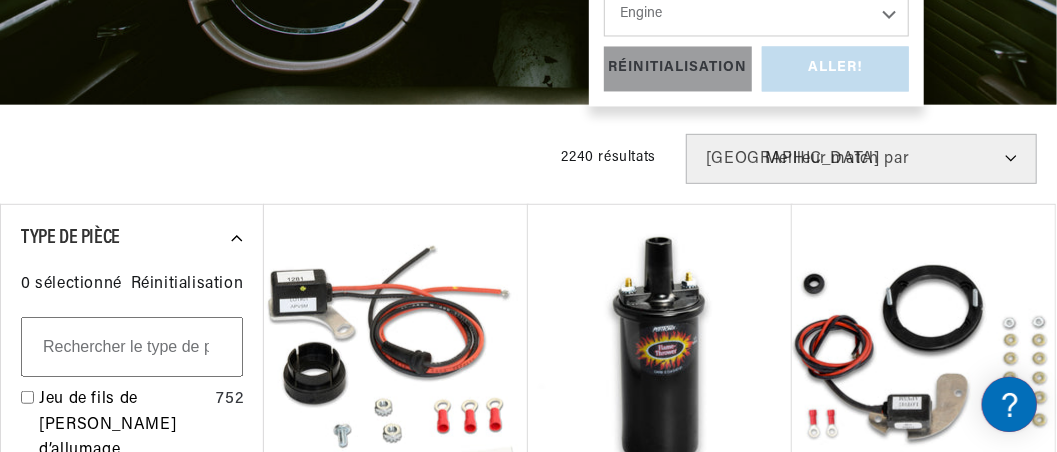click on "MES VÉHICULES Rangez votre véhicule dans le garage  Obtenez des produits pour votre véhicule  Trouvez facilement les pièces dont vous avez besoin
Automotive
Agricultural
Industrial
Marine
Motorcycle
2022
2021
2020
2019
2018
2017
2016
2015
2014
2013
2012
2011
2010
2009
2008
2007
2006
2005
2004
2003
2002
2001
2000
1999
1998
1997
1996 GMC" at bounding box center (756, -141) 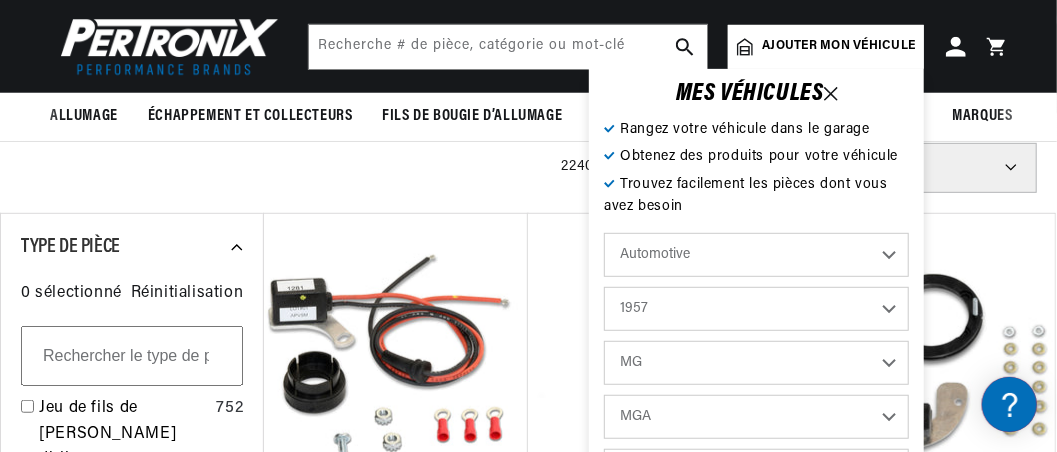 scroll, scrollTop: 0, scrollLeft: 0, axis: both 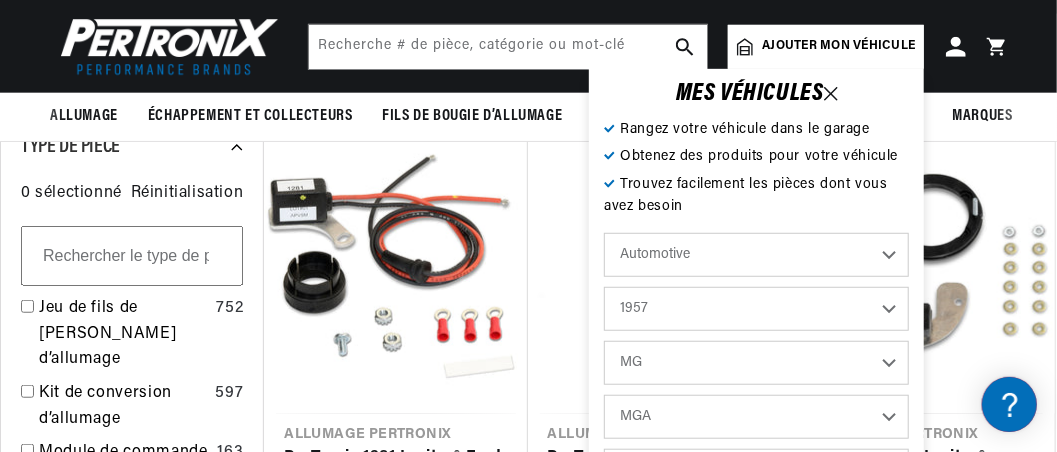 click on "Ajouter mon véhicule" at bounding box center (839, 46) 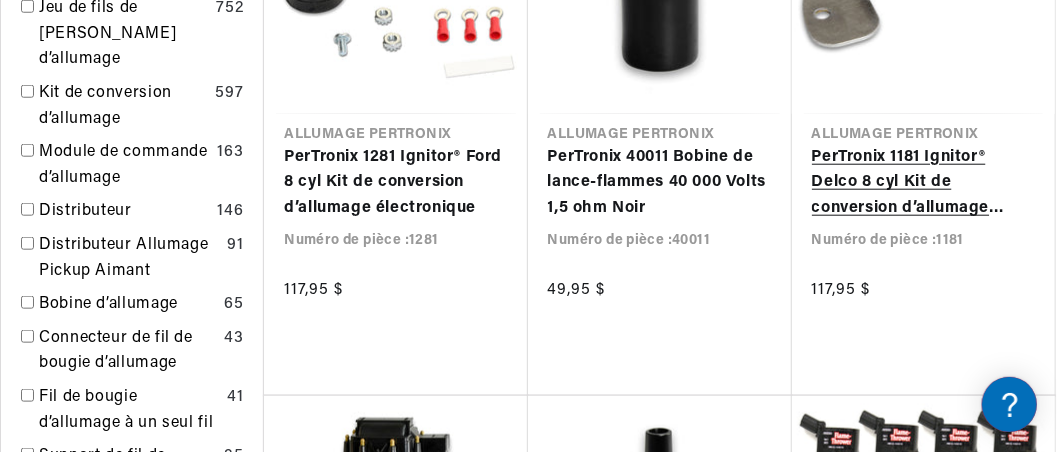 scroll, scrollTop: 692, scrollLeft: 0, axis: vertical 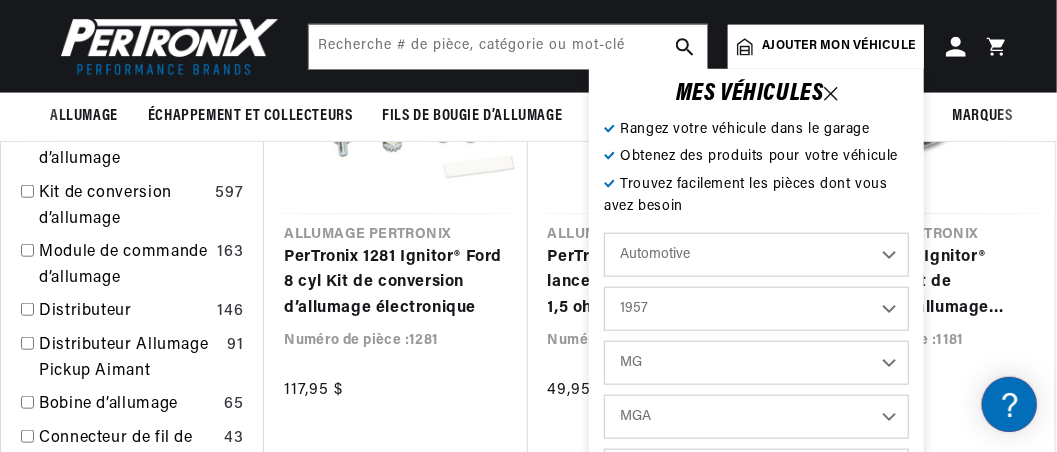 click on "2022
2021
2020
2019
2018
2017
2016
2015
2014
2013
2012
2011
2010
2009
2008
2007
2006
2005
2004
2003
2002
2001
2000
1999
1998
1997
1996
1995
1994
1993
1992
1991
1990
1989
1988
1987
1986
1985 1984" at bounding box center (756, 309) 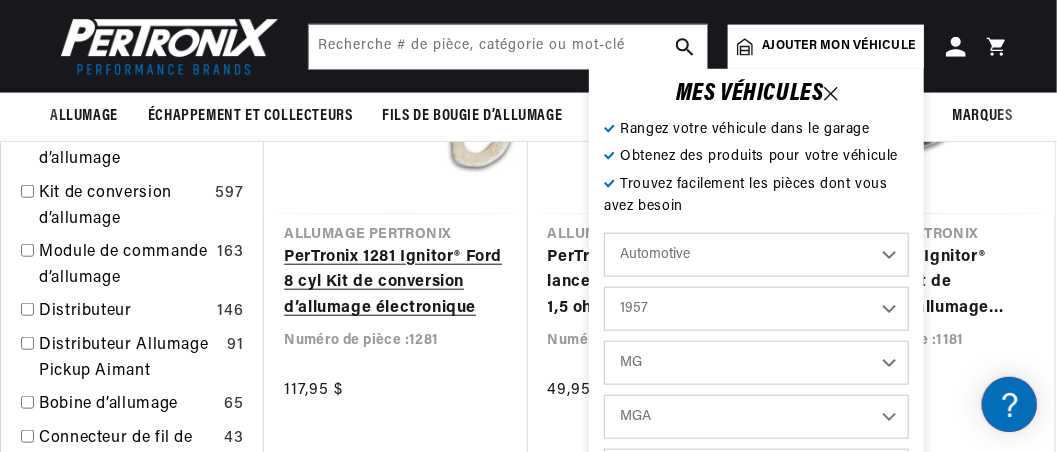 scroll, scrollTop: 0, scrollLeft: 877, axis: horizontal 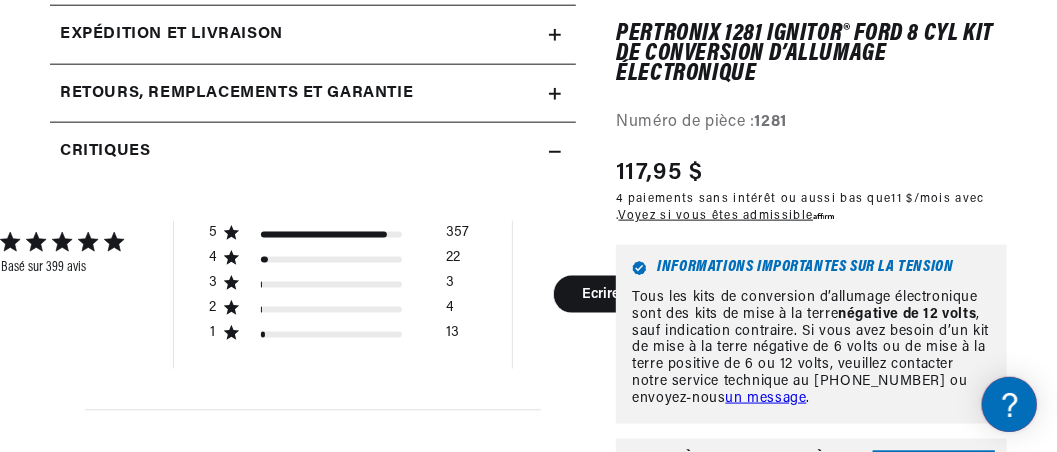 click on "un message" at bounding box center (766, 397) 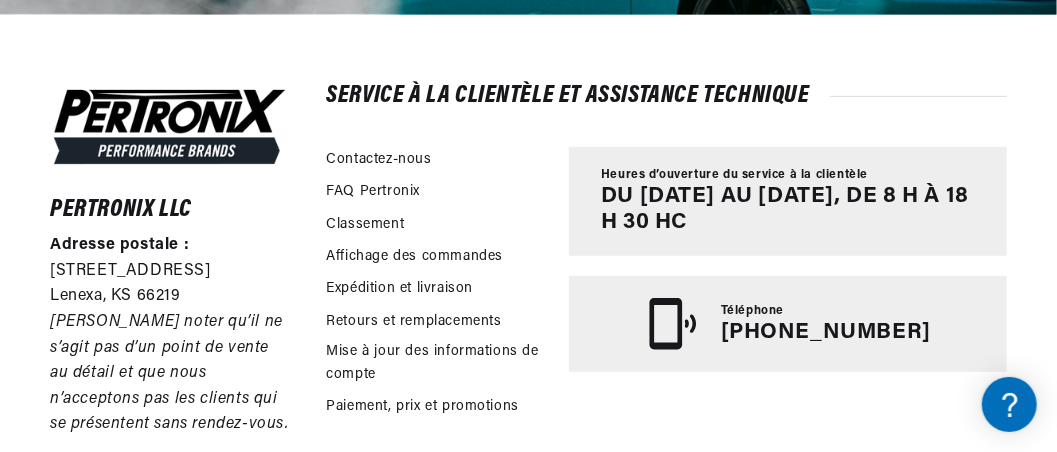 scroll, scrollTop: 500, scrollLeft: 0, axis: vertical 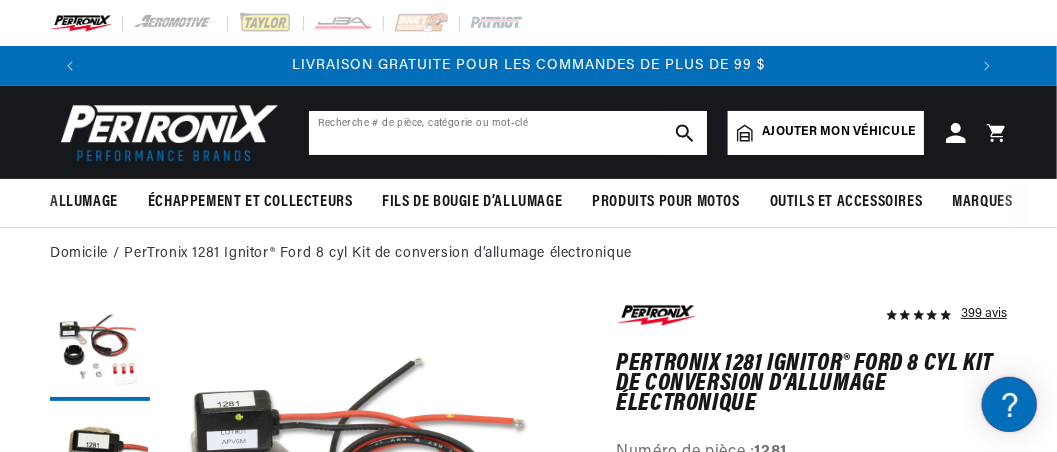 click at bounding box center (508, 133) 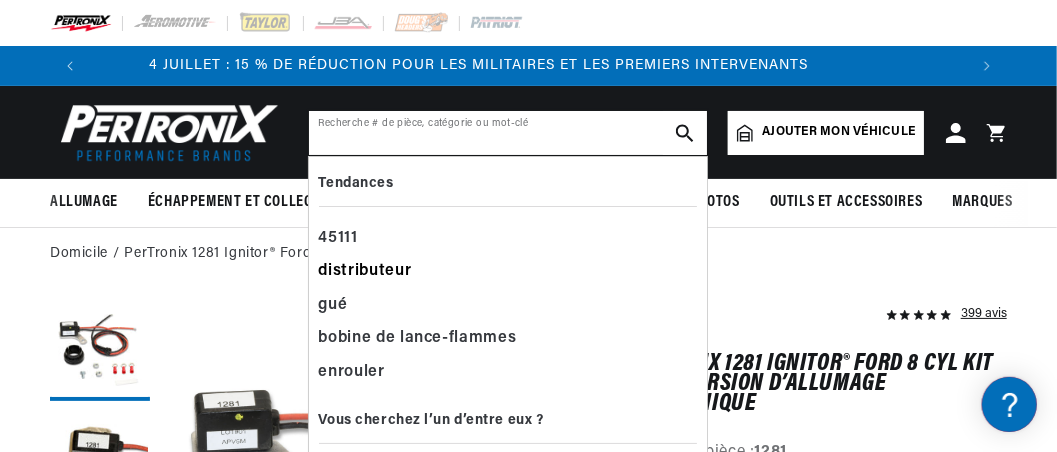 scroll, scrollTop: 0, scrollLeft: 0, axis: both 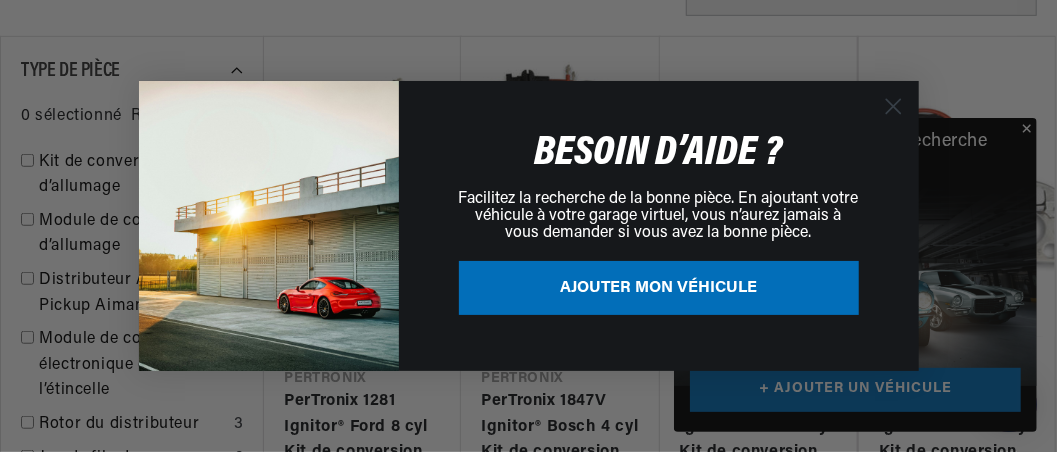 click on "AJOUTER MON VÉHICULE" at bounding box center (659, 288) 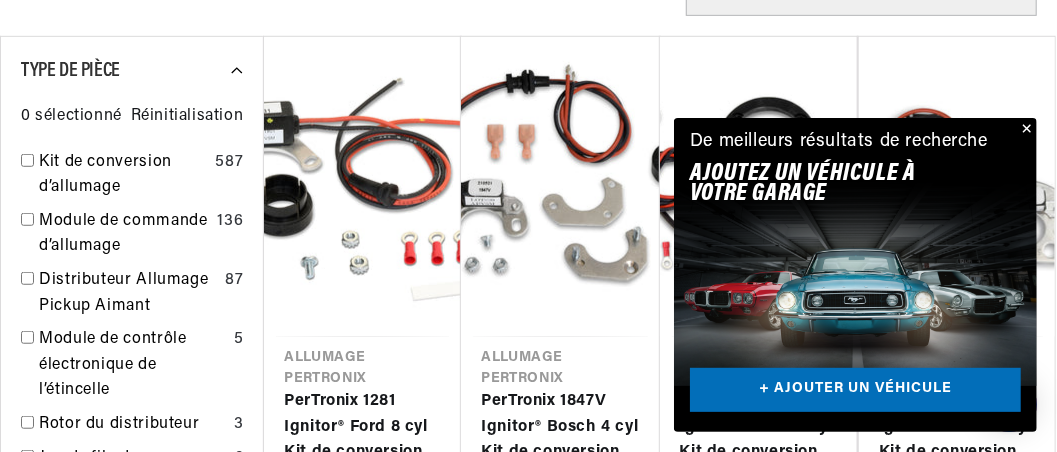 scroll, scrollTop: 700, scrollLeft: 0, axis: vertical 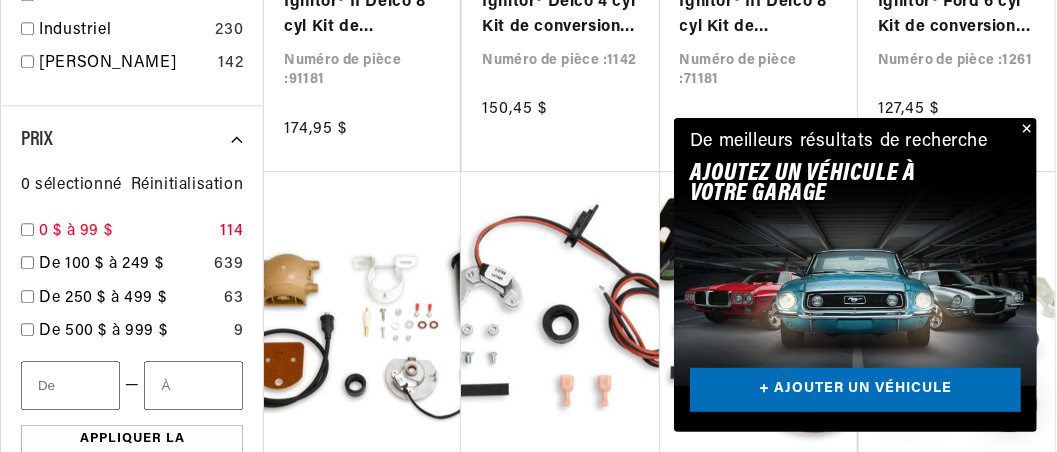 click on "114" at bounding box center (231, 232) 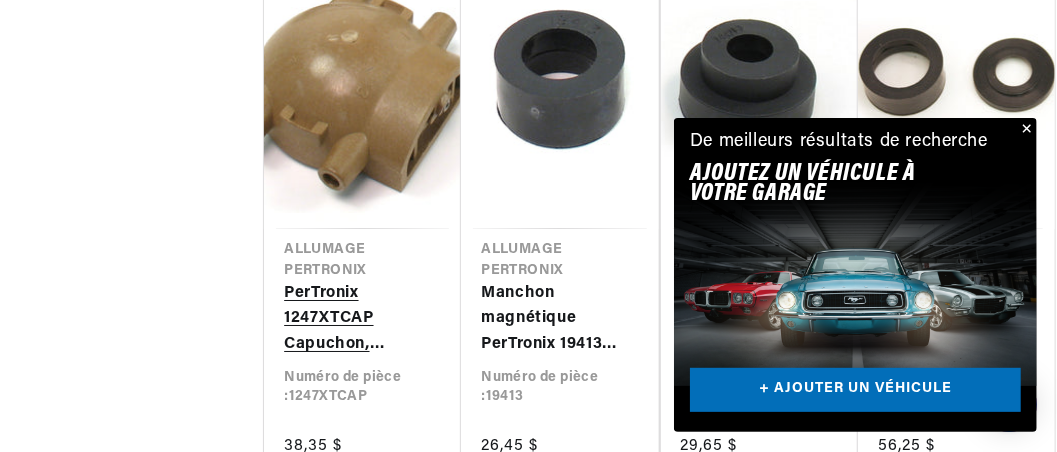 scroll, scrollTop: 2969, scrollLeft: 0, axis: vertical 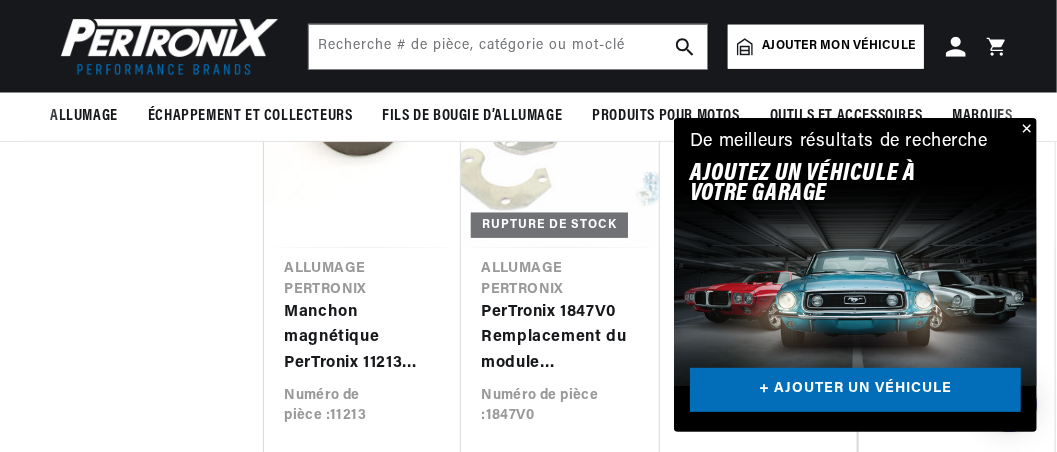 click at bounding box center [1025, 130] 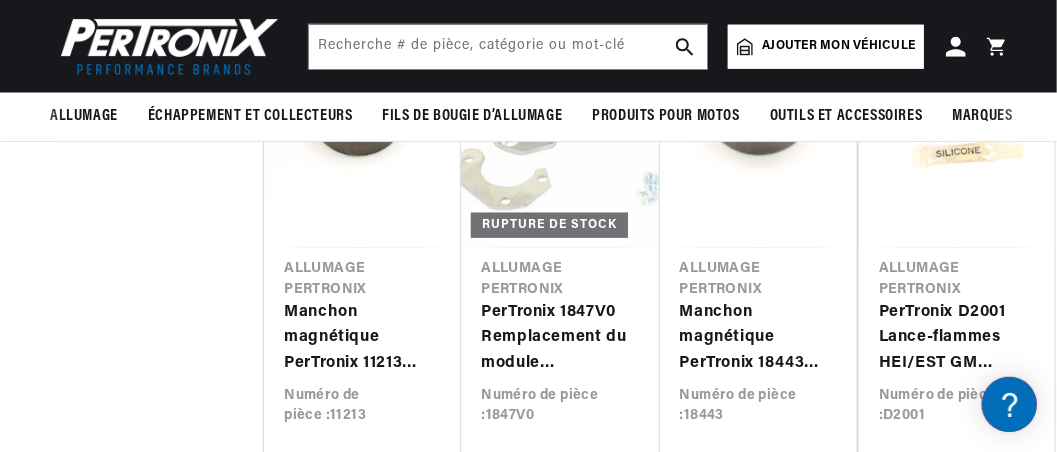 scroll, scrollTop: 0, scrollLeft: 1754, axis: horizontal 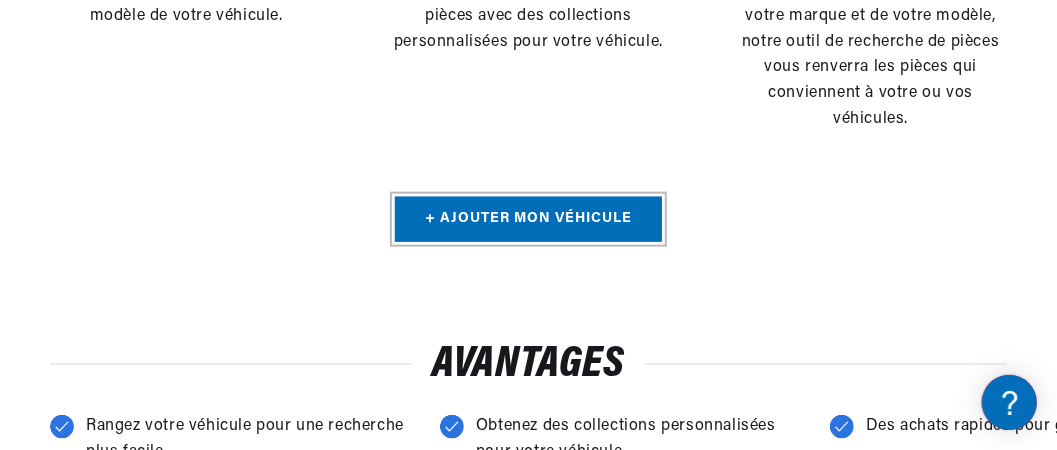 click on "+ Ajouter mon véhicule" at bounding box center [528, 219] 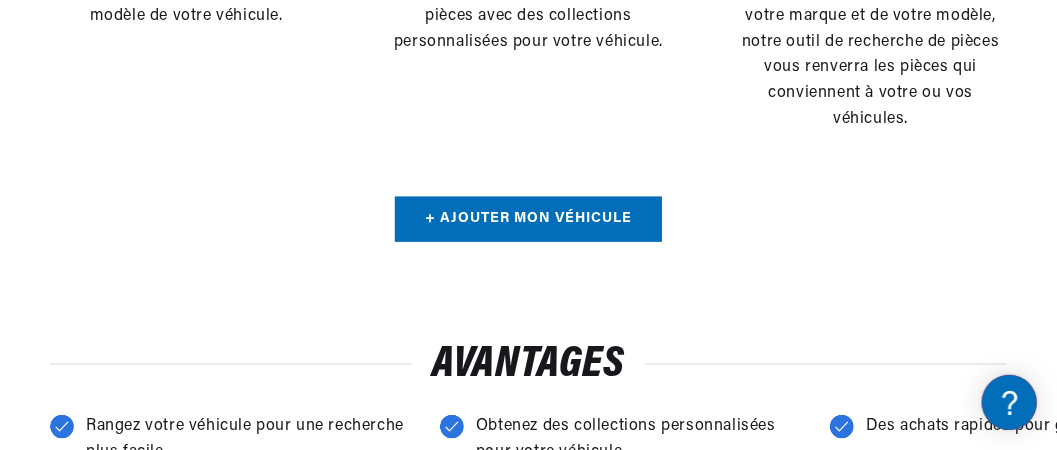 scroll, scrollTop: 0, scrollLeft: 138, axis: horizontal 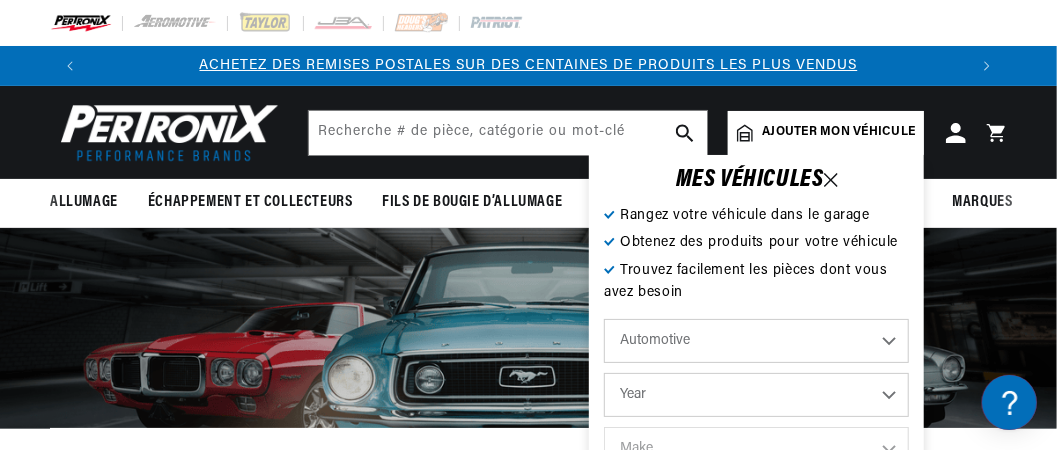 click on "Automotive
Agricultural
Industrial
Marine
Motorcycle" at bounding box center (756, 341) 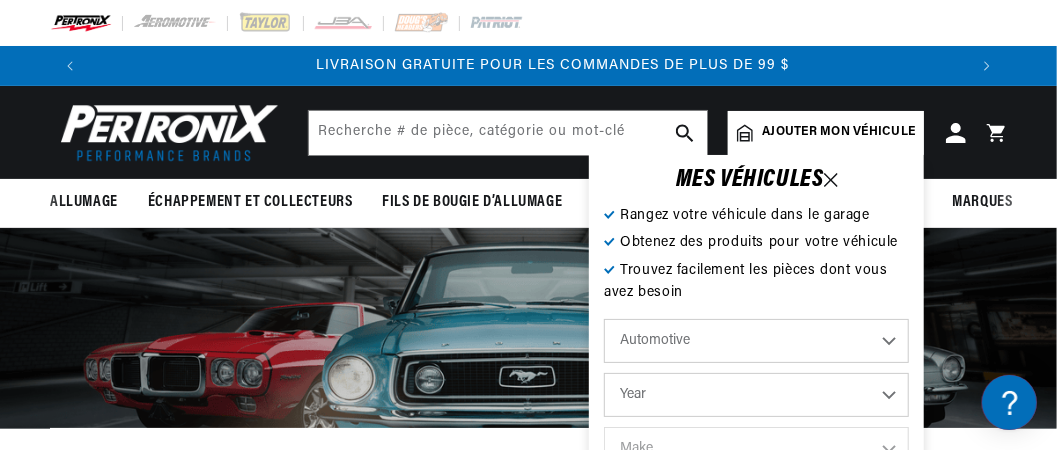 scroll, scrollTop: 0, scrollLeft: 1754, axis: horizontal 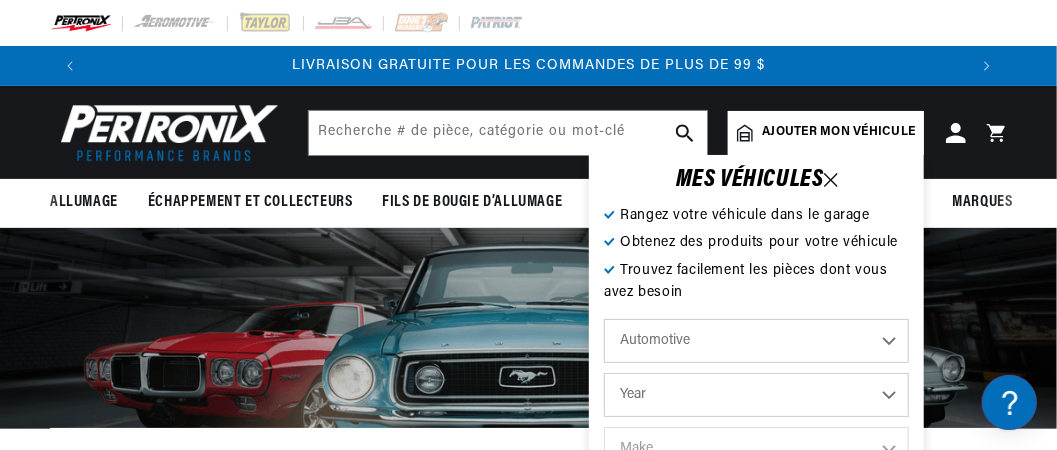 select on "1958" 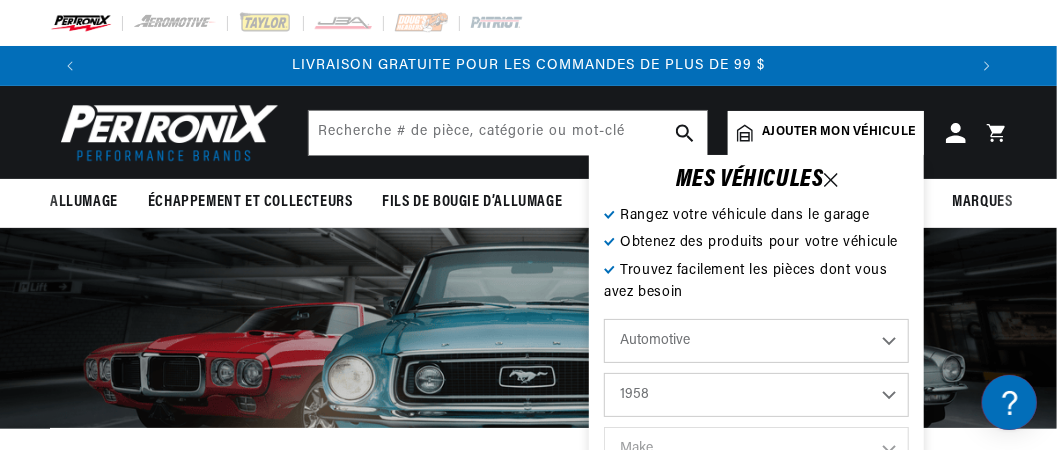 click on "Year
[DATE]
2021
2020
2019
2018
2017
2016
2015
2014
2013
2012
2011
2010
2009
2008
2007
2006
2005
2004
2003
2002
2001
2000
1999
1998
1997
1996
1995
1994
1993
1992
1991
1990
1989
1988
1987
1986 1985" at bounding box center (756, 395) 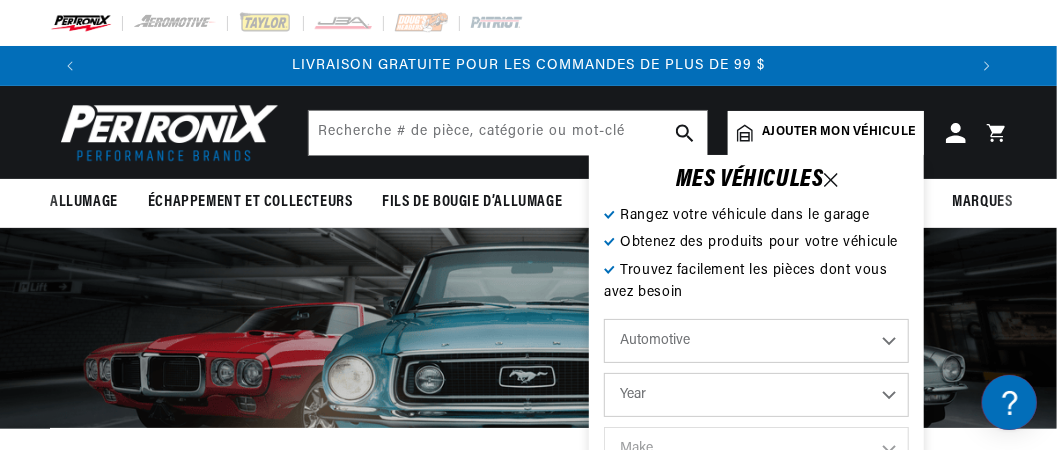 select on "1958" 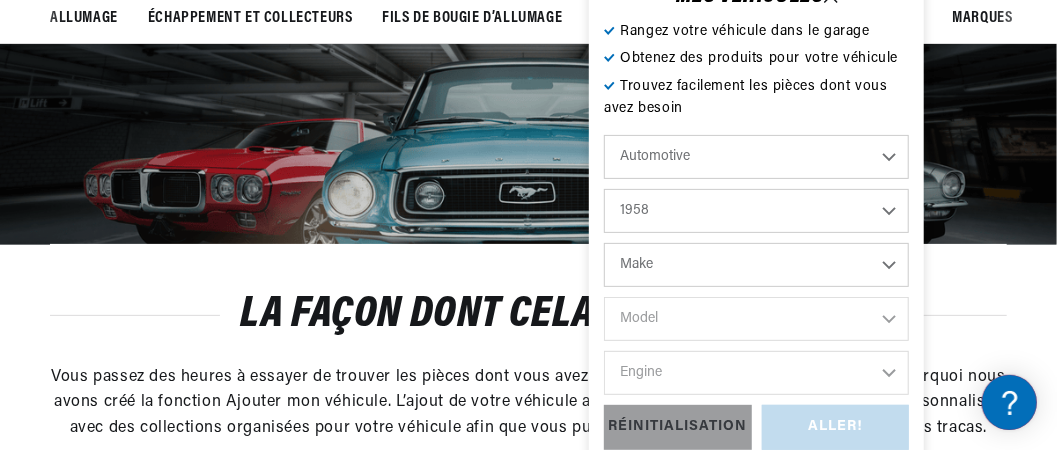 scroll, scrollTop: 200, scrollLeft: 0, axis: vertical 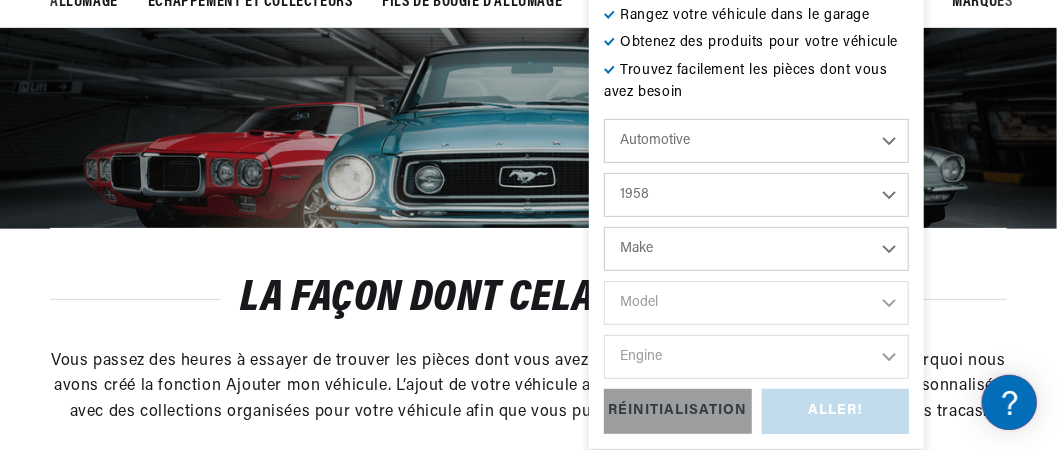 click on "Make
Alfa Romeo
American Motors
Aston [PERSON_NAME]
Buick
Cadillac
Chevrolet
Chrysler
Dodge
Fiat
Ford
GMC
Jaguar
Jeep
Lancia
[GEOGRAPHIC_DATA]
Maserati
Mercedes-Benz
Mercury
MG
[PERSON_NAME]
Oldsmobile
[GEOGRAPHIC_DATA]
[GEOGRAPHIC_DATA]
Porsche
Rolls-Royce
[GEOGRAPHIC_DATA]
Studebaker
[GEOGRAPHIC_DATA]
Volkswagen" at bounding box center (756, 249) 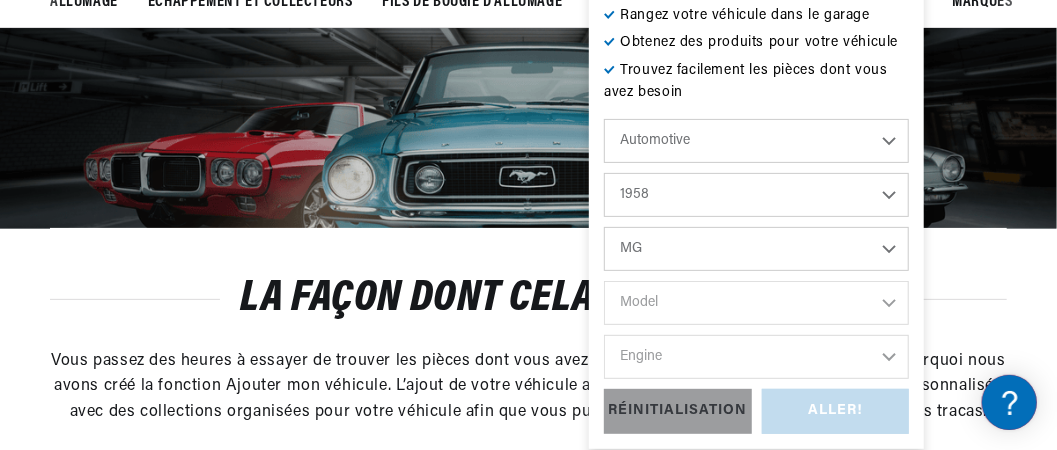 click on "Make
Alfa Romeo
American Motors
Aston [PERSON_NAME]
Buick
Cadillac
Chevrolet
Chrysler
Dodge
Fiat
Ford
GMC
Jaguar
Jeep
Lancia
[GEOGRAPHIC_DATA]
Maserati
Mercedes-Benz
Mercury
MG
[PERSON_NAME]
Oldsmobile
[GEOGRAPHIC_DATA]
[GEOGRAPHIC_DATA]
Porsche
Rolls-Royce
[GEOGRAPHIC_DATA]
Studebaker
[GEOGRAPHIC_DATA]
Volkswagen" at bounding box center [756, 249] 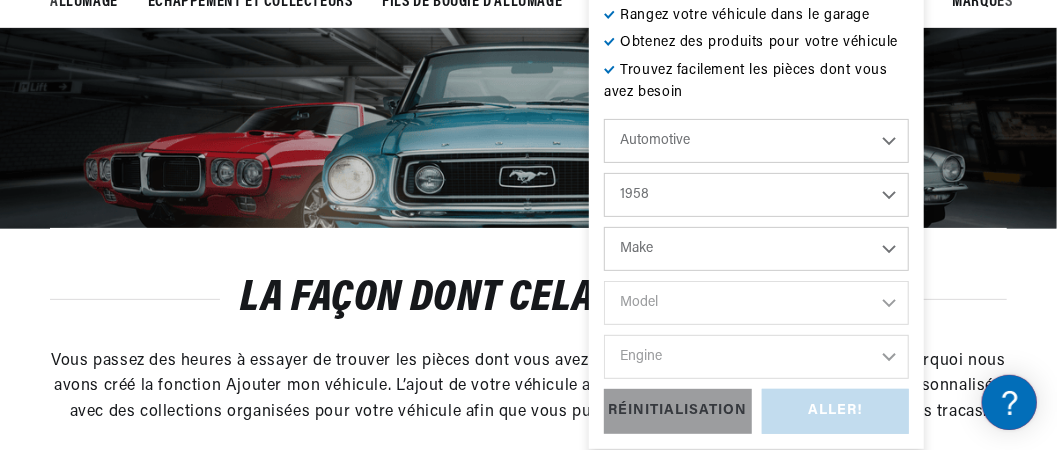 select on "MG" 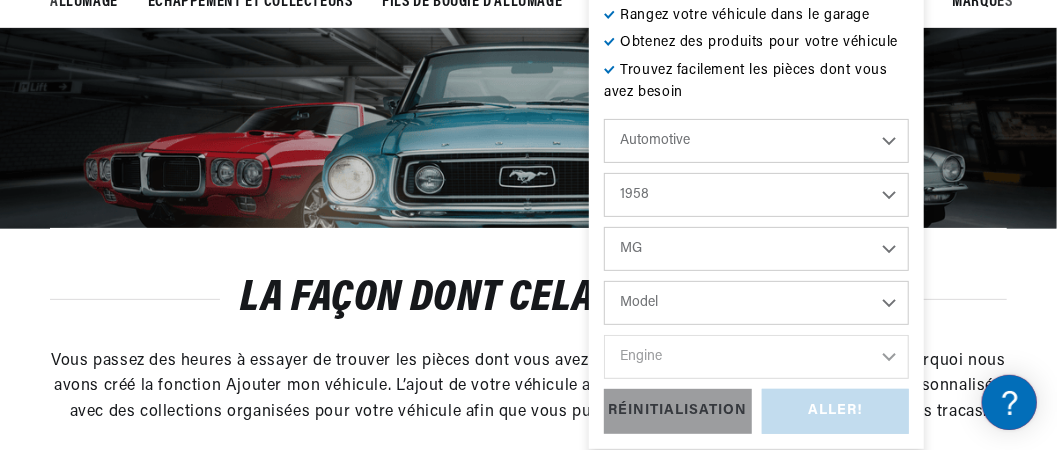 scroll, scrollTop: 0, scrollLeft: 877, axis: horizontal 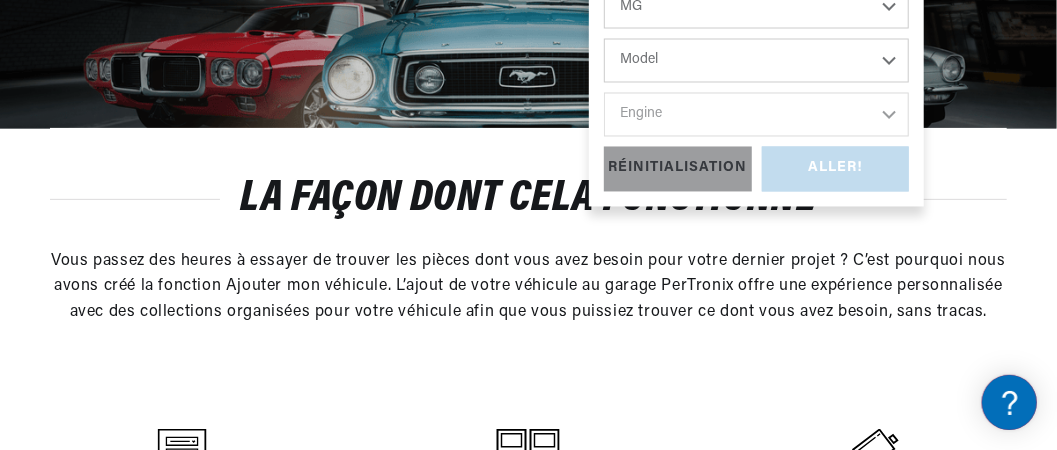 click on "Model
MGA
ZB" at bounding box center [756, 61] 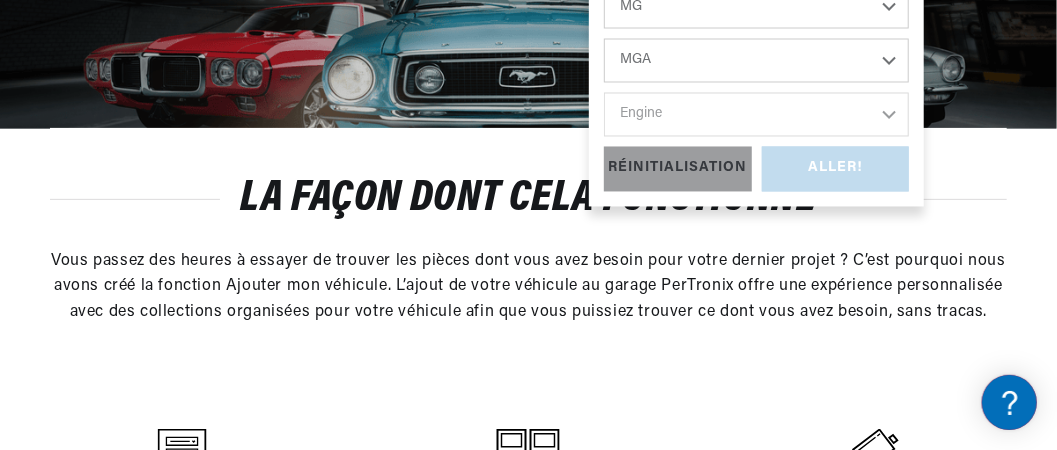 click on "Model
MGA
ZB" at bounding box center (756, 61) 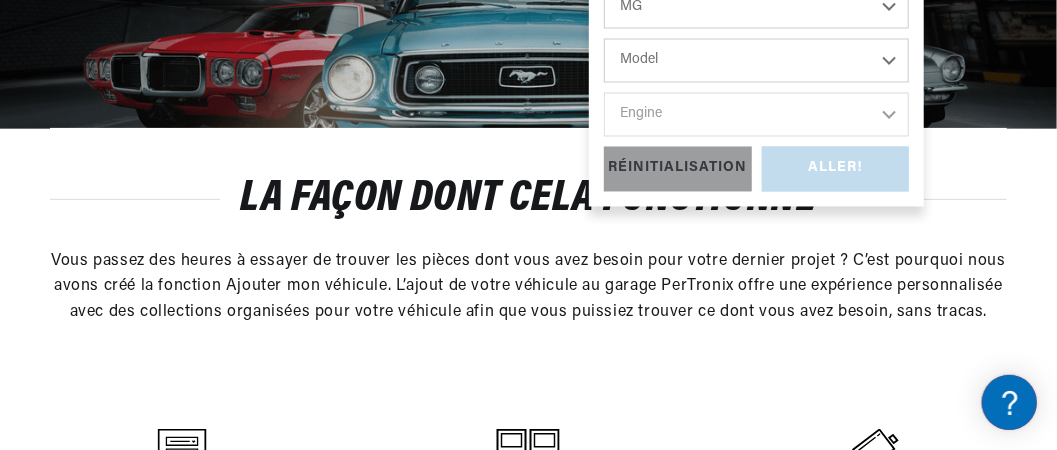 select on "MGA" 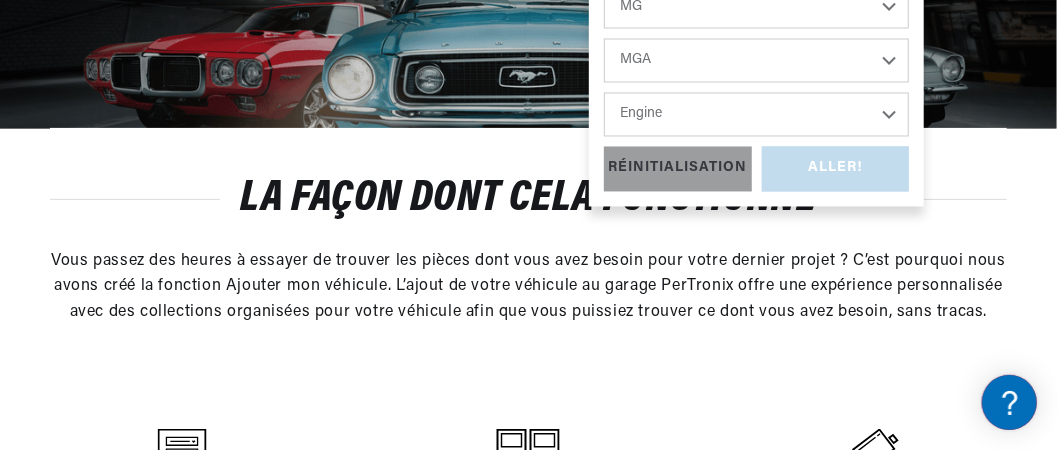 click on "Engine
1.5L
1.6L" at bounding box center (756, 115) 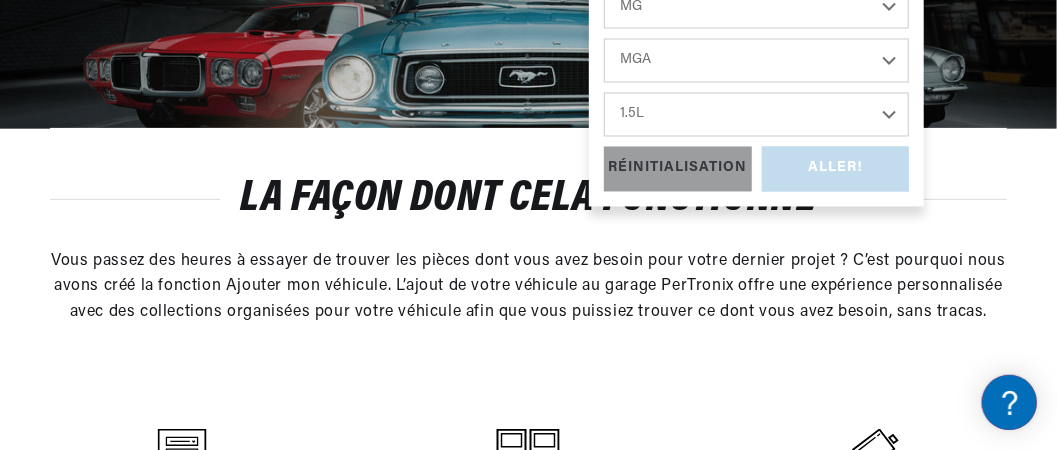 click on "Engine
1.5L
1.6L" at bounding box center (756, 115) 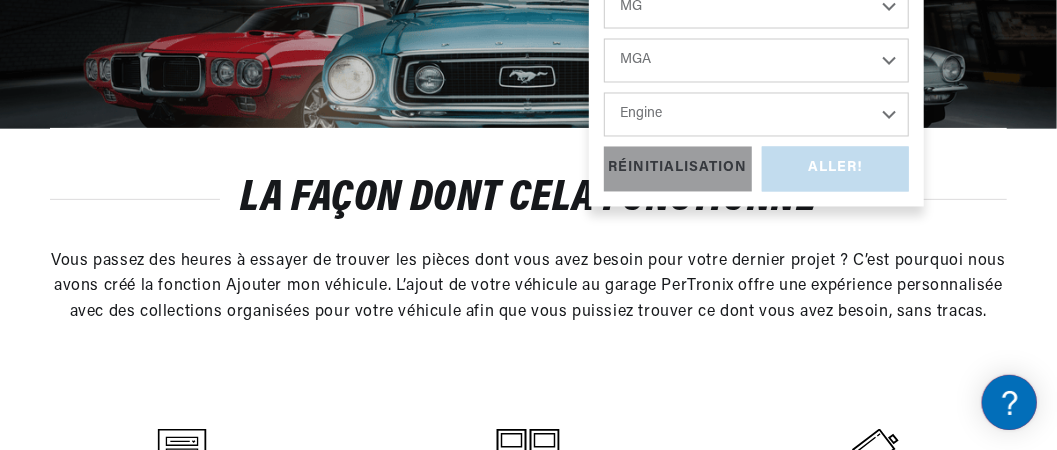 select on "1.5L" 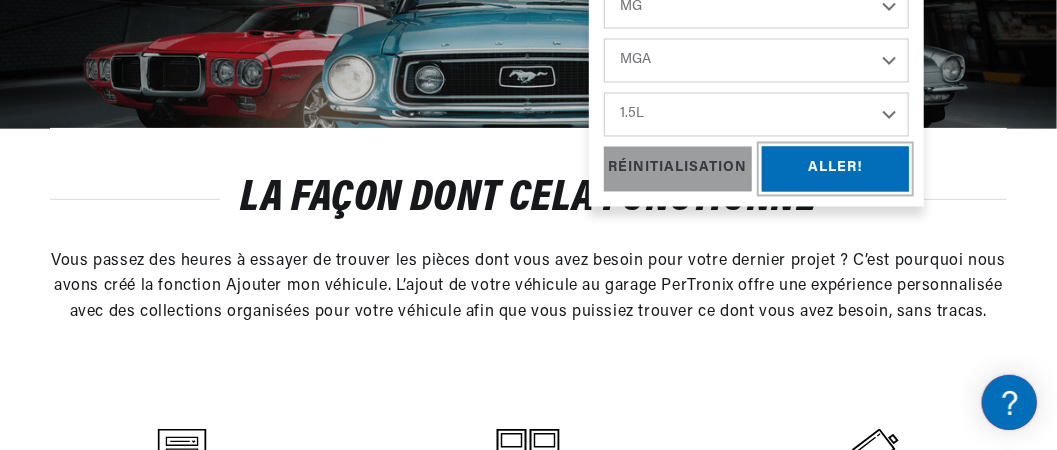 click on "ALLER!" at bounding box center [836, 169] 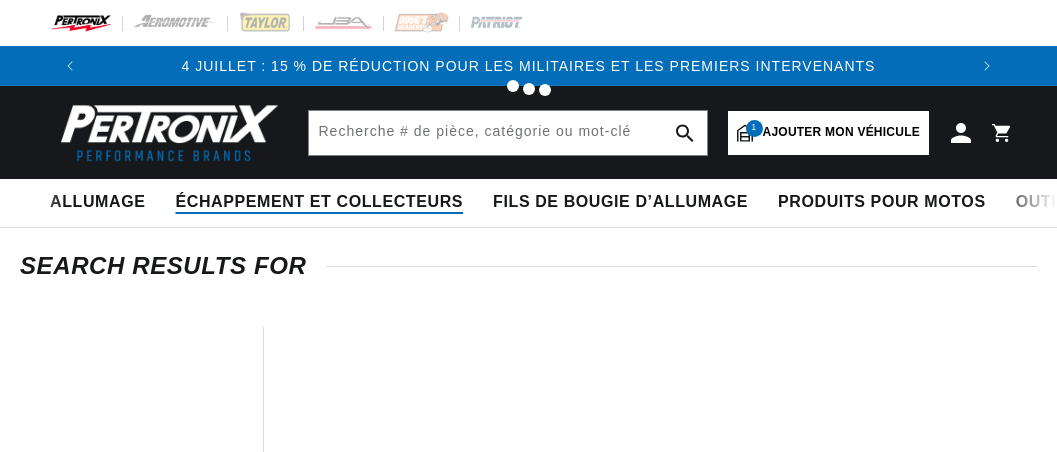 scroll, scrollTop: 0, scrollLeft: 0, axis: both 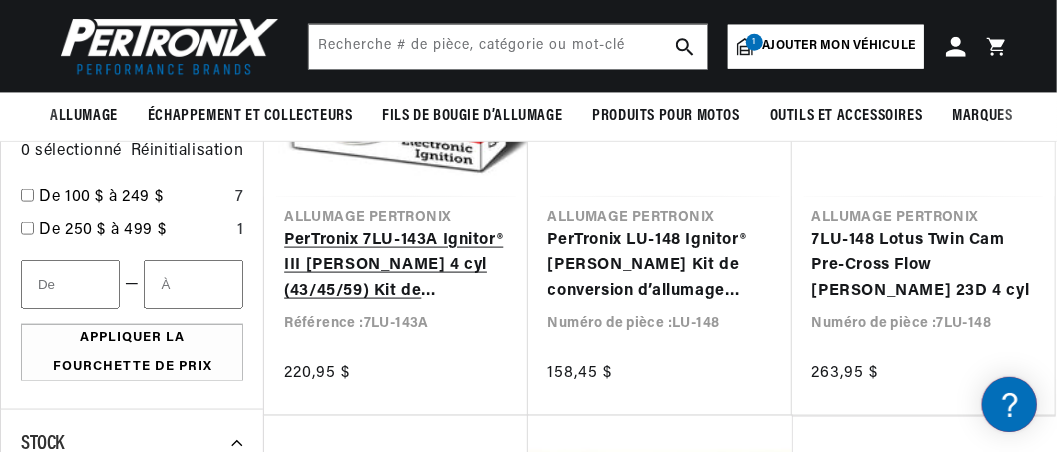 click on "PerTronix 7LU-143A Ignitor® III Lucas 4 cyl (43/45/59) Kit de conversion d’allumage électronique" at bounding box center (395, 266) 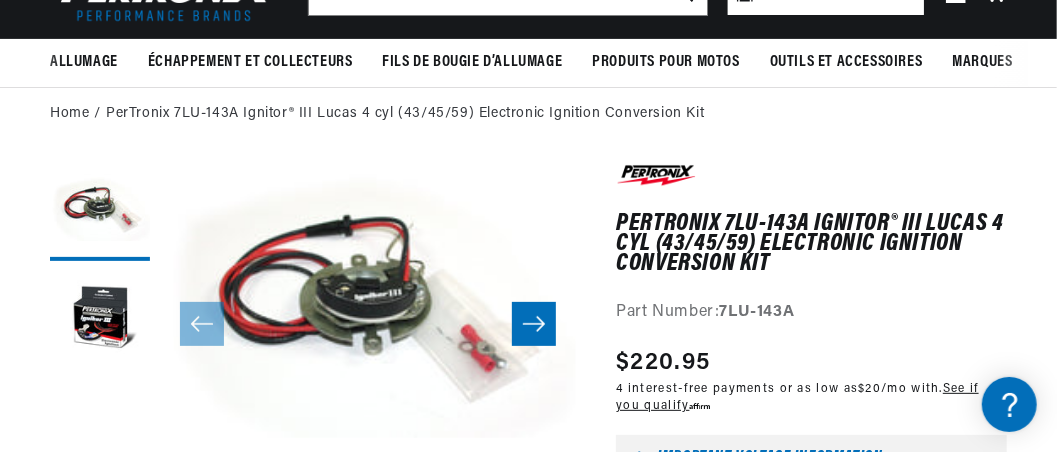 scroll, scrollTop: 200, scrollLeft: 0, axis: vertical 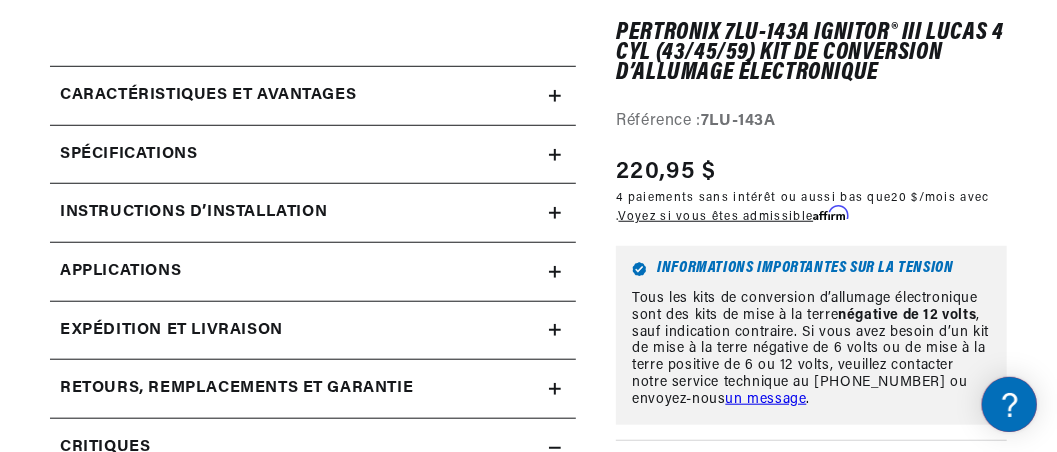 click 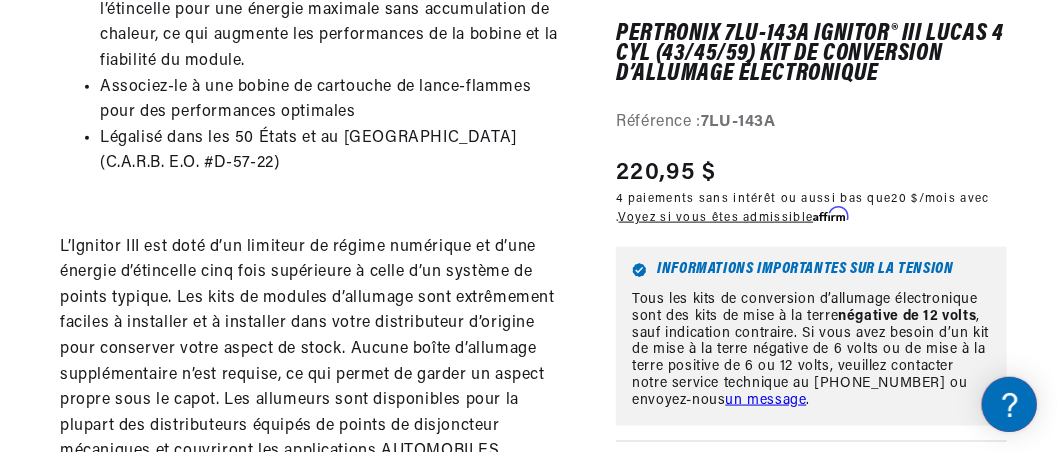 scroll, scrollTop: 1000, scrollLeft: 0, axis: vertical 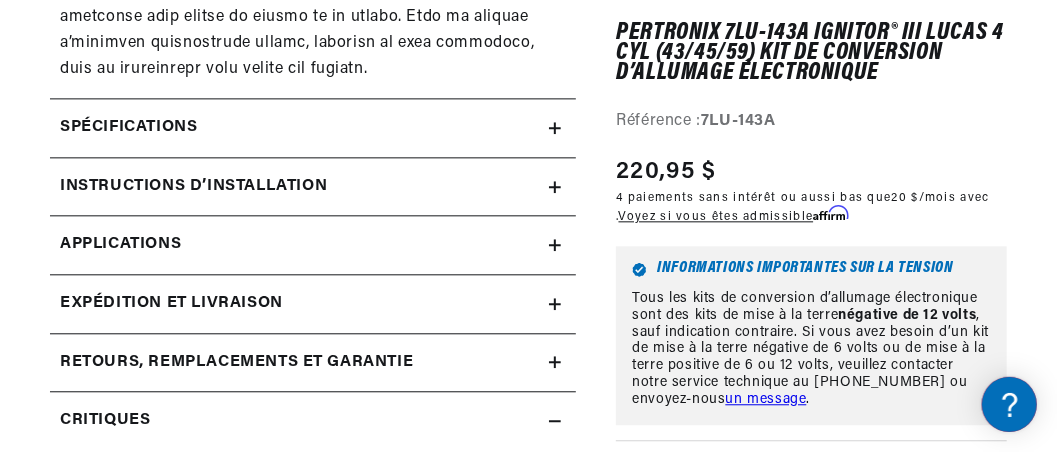 click on "Instructions d’installation" at bounding box center (313, -1204) 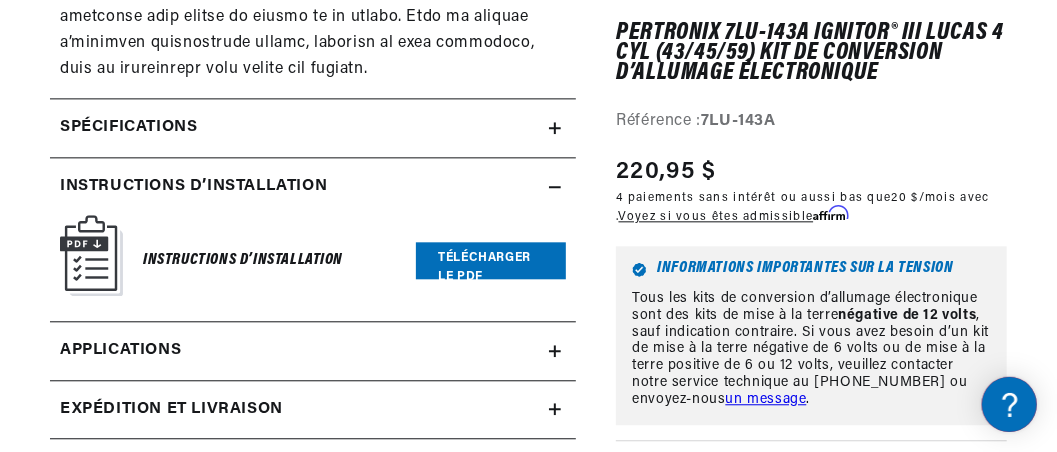 click on "Télécharger le PDF" at bounding box center [491, 260] 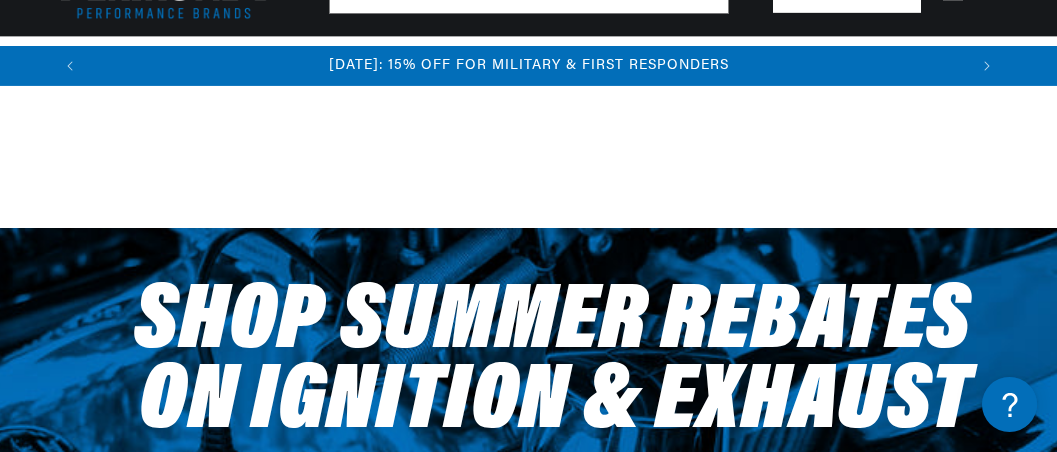 select 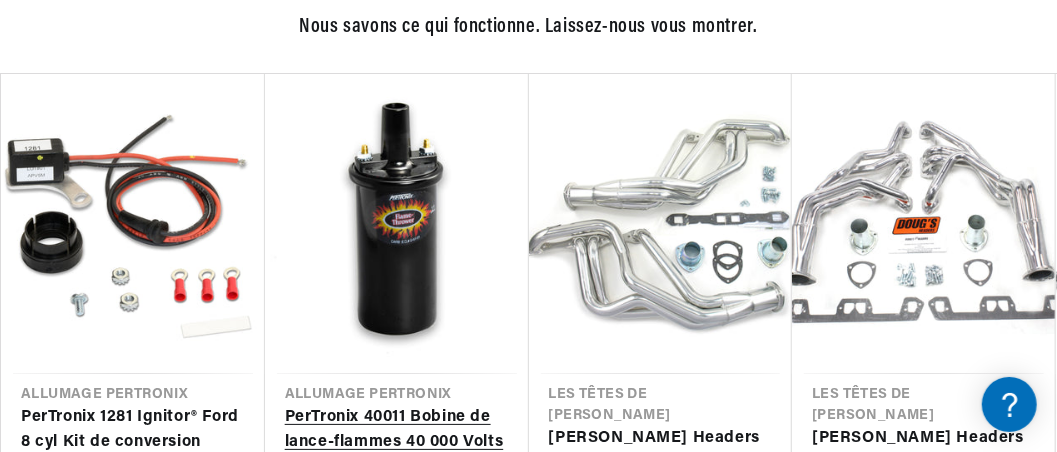 scroll, scrollTop: 2068, scrollLeft: 0, axis: vertical 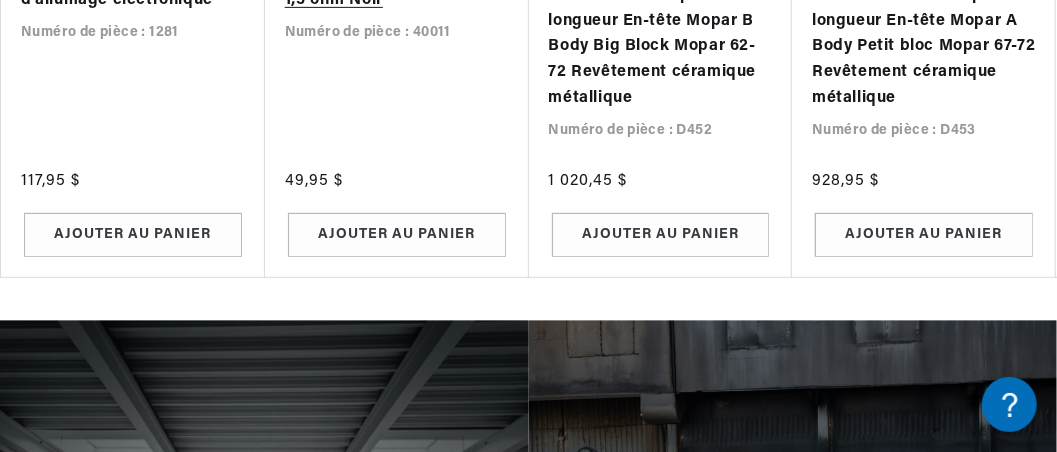 select on "1958" 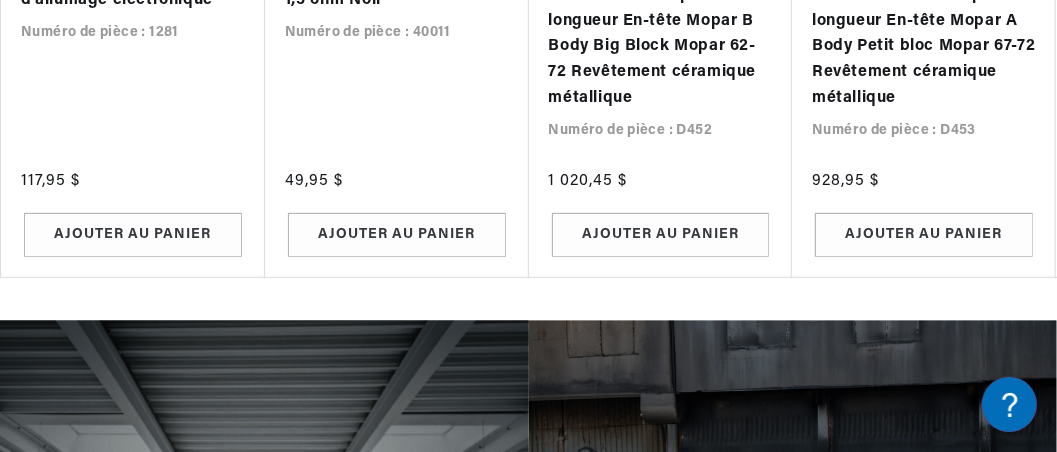 scroll, scrollTop: 2944, scrollLeft: 0, axis: vertical 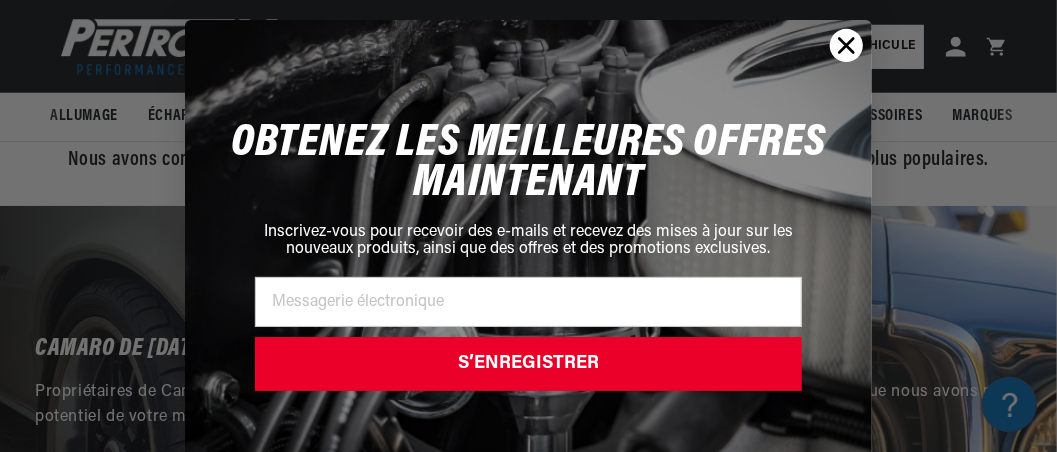 click 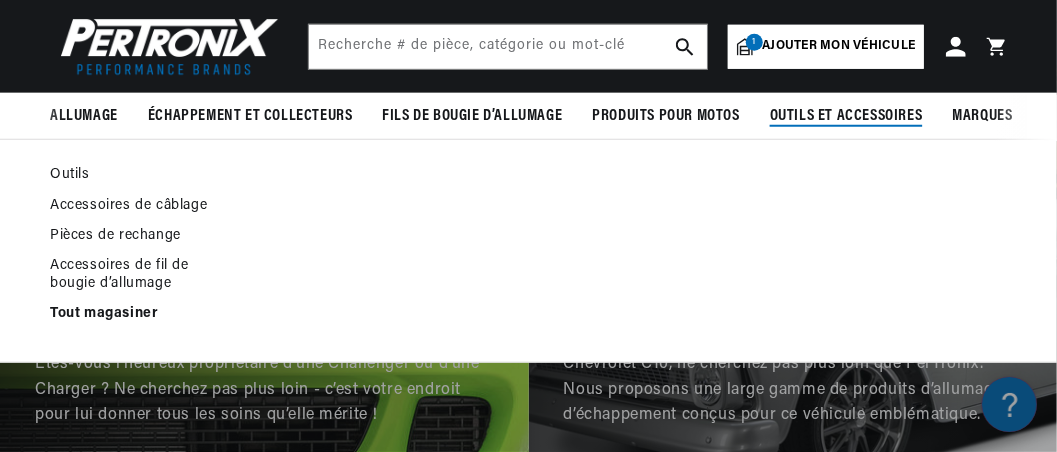 scroll, scrollTop: 4103, scrollLeft: 0, axis: vertical 